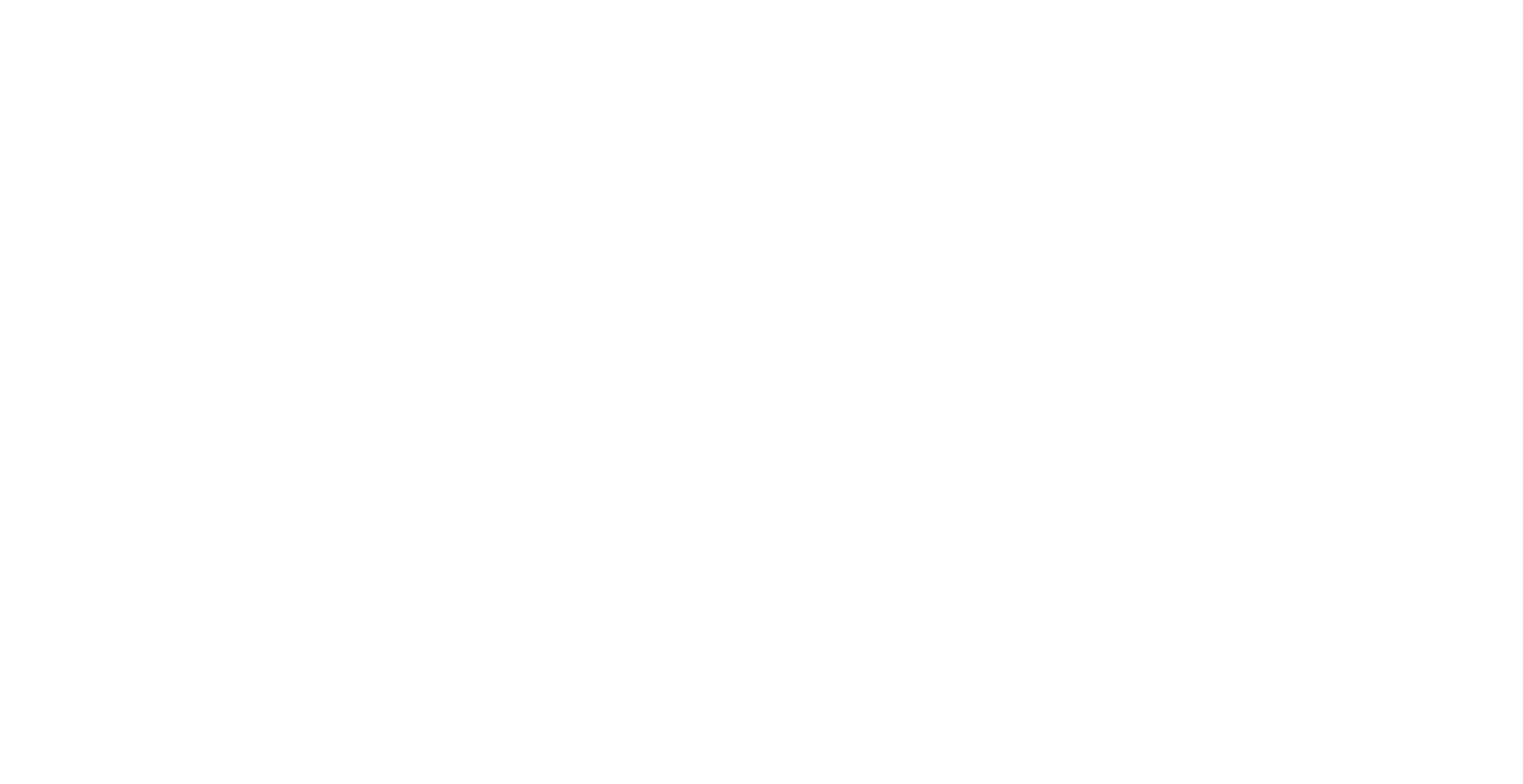 scroll, scrollTop: 0, scrollLeft: 0, axis: both 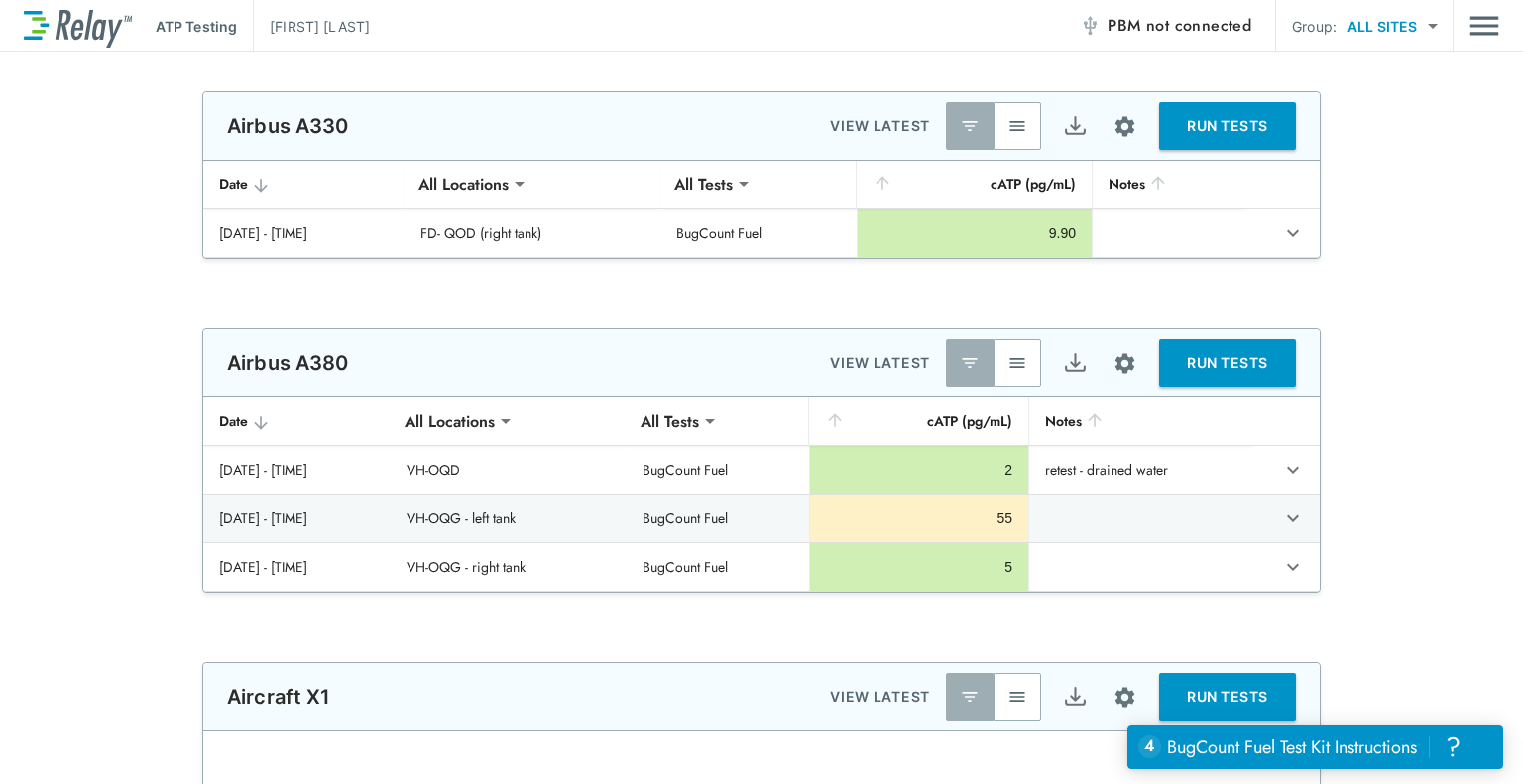type on "**********" 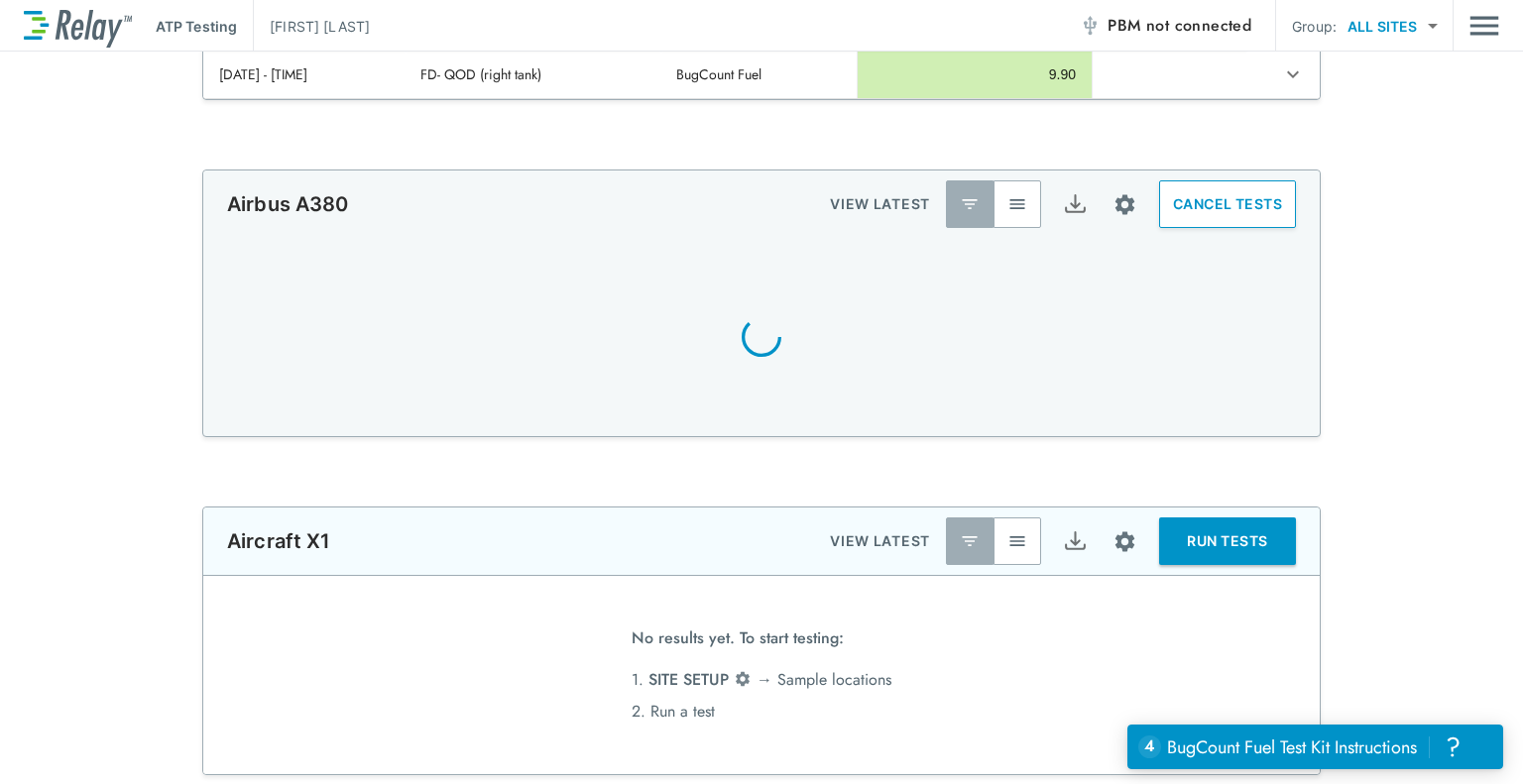 scroll, scrollTop: 167, scrollLeft: 0, axis: vertical 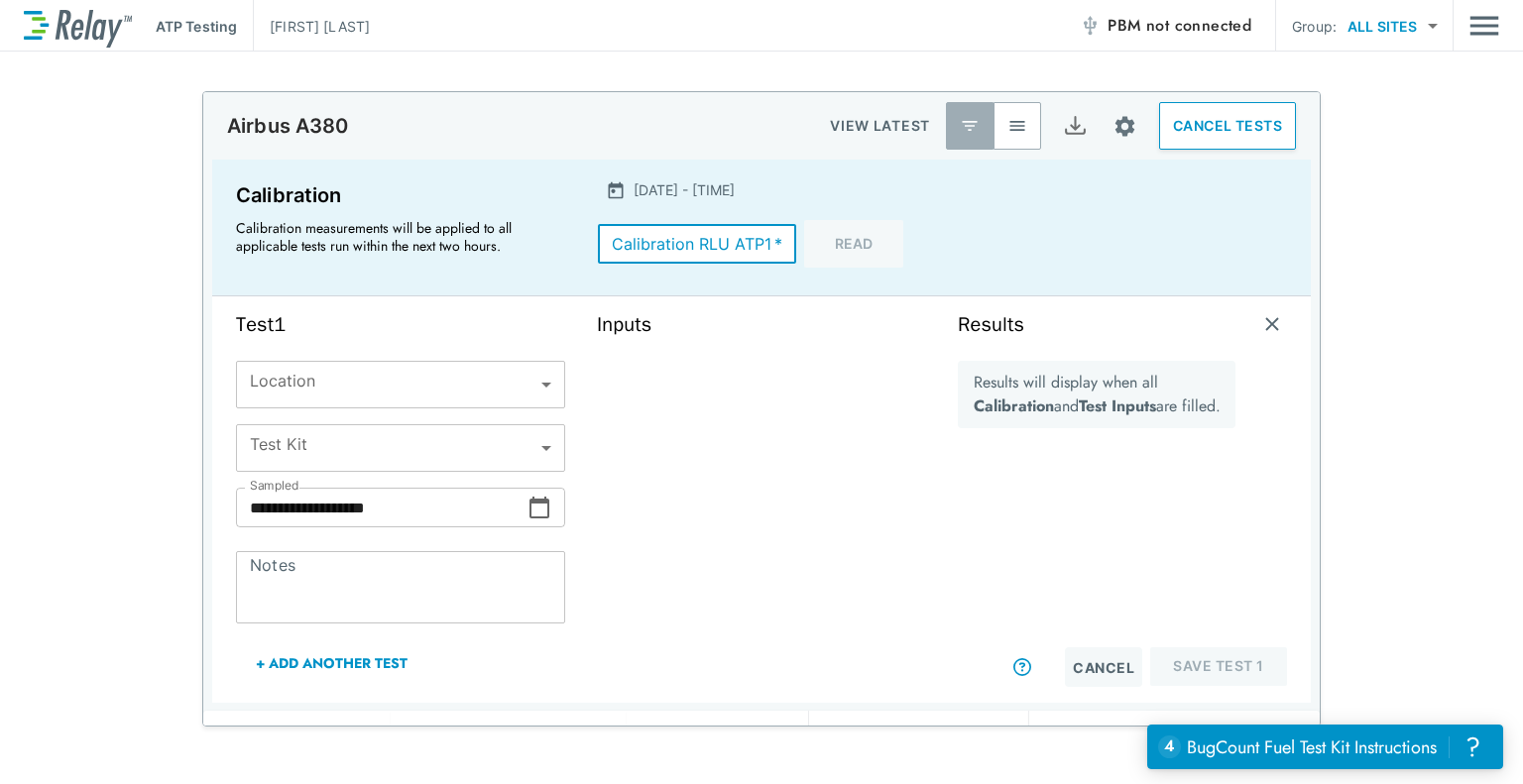 click on "Calibration RLU ATP1   *" at bounding box center (697, 244) 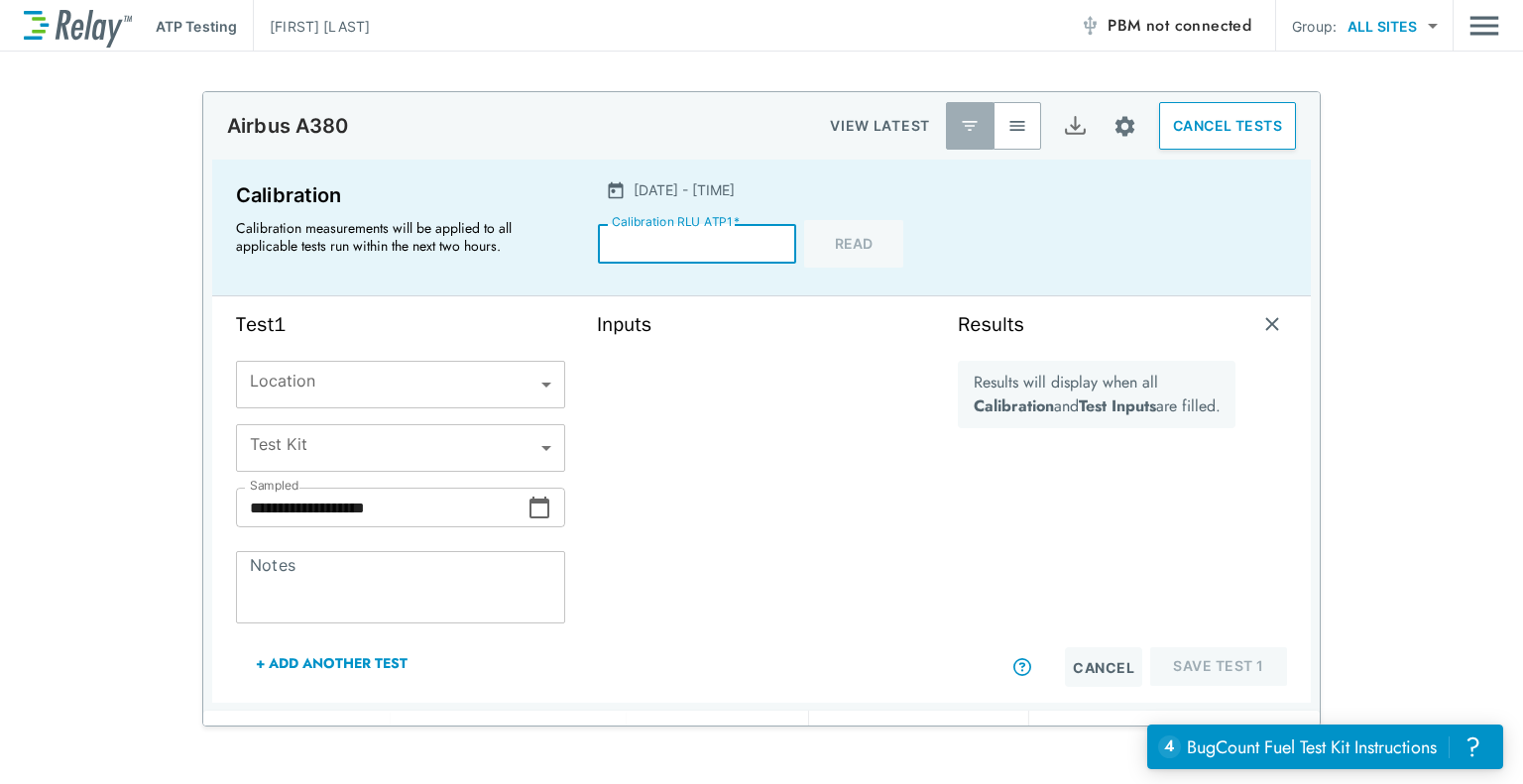 type on "****" 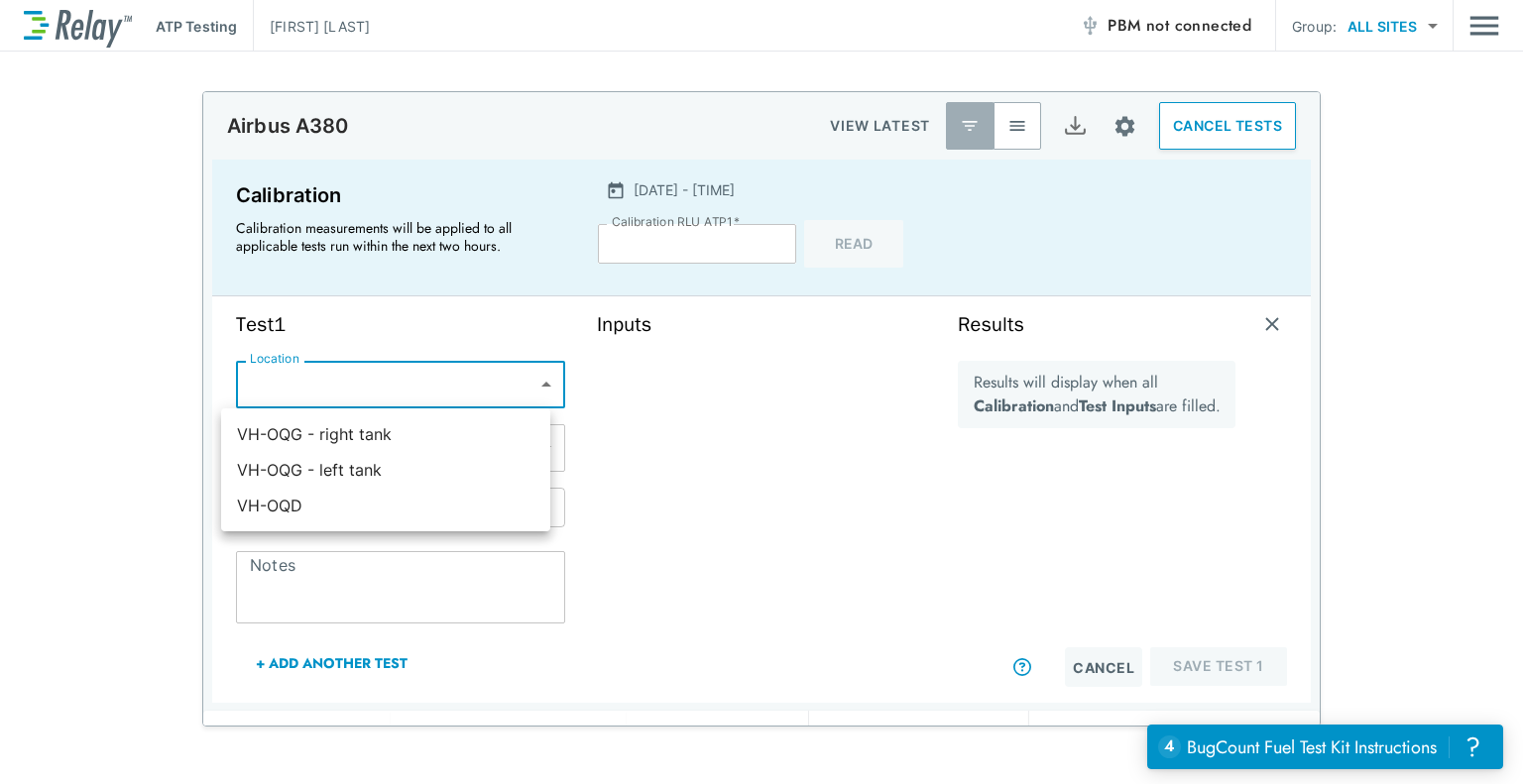 click on "**********" at bounding box center (762, 392) 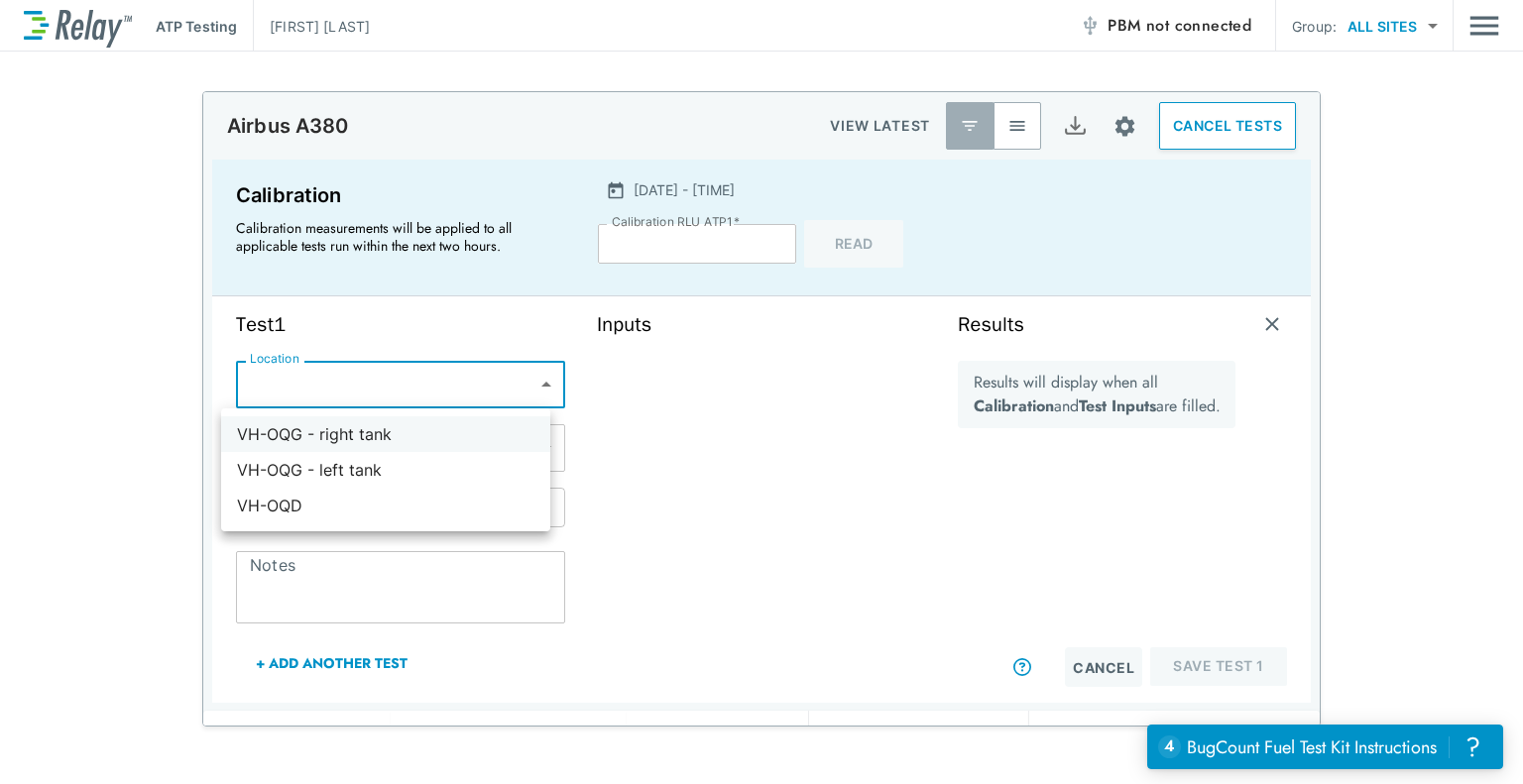 click on "VH-OQG - right tank" at bounding box center (386, 434) 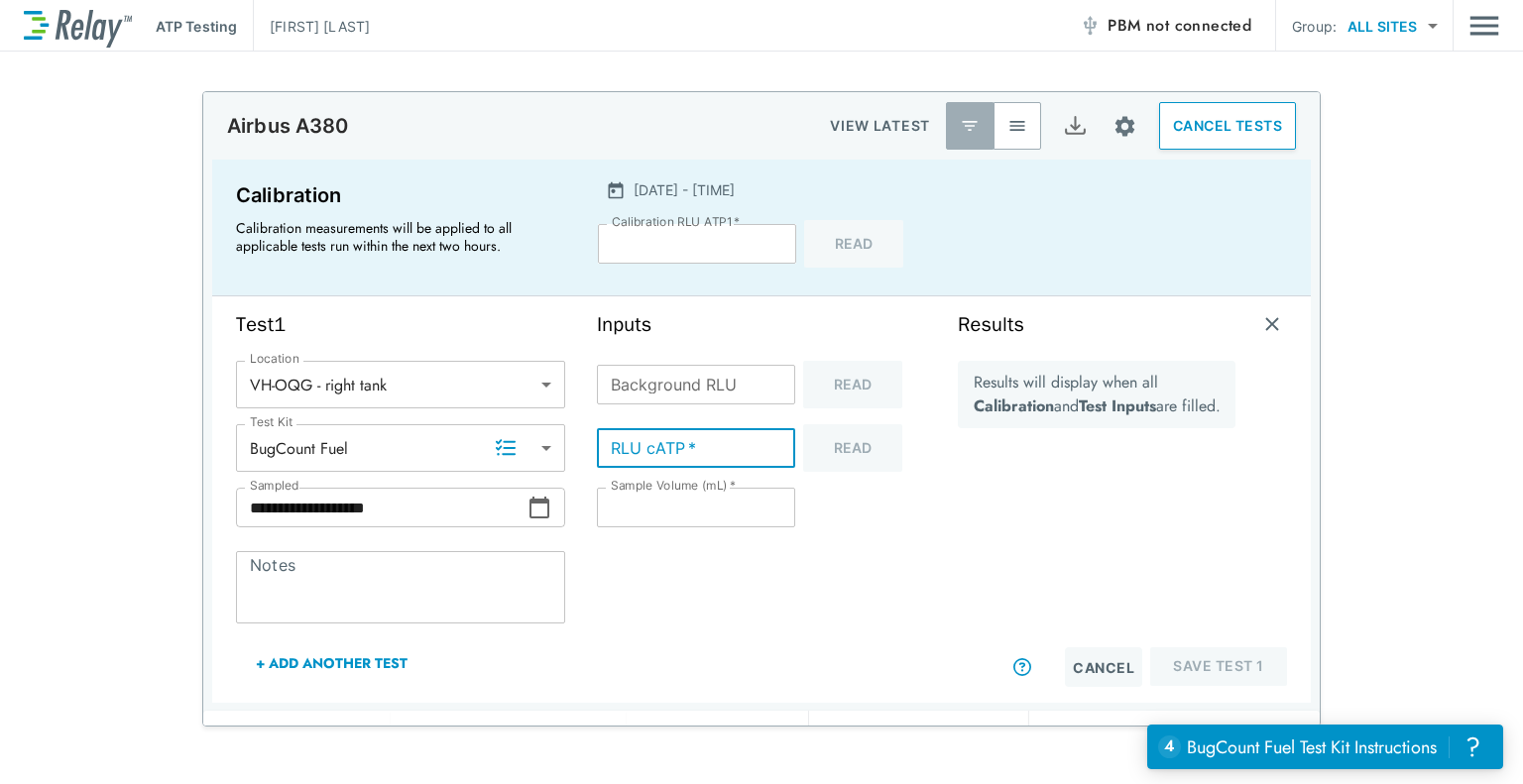 click on "RLU cATP   *" at bounding box center (696, 448) 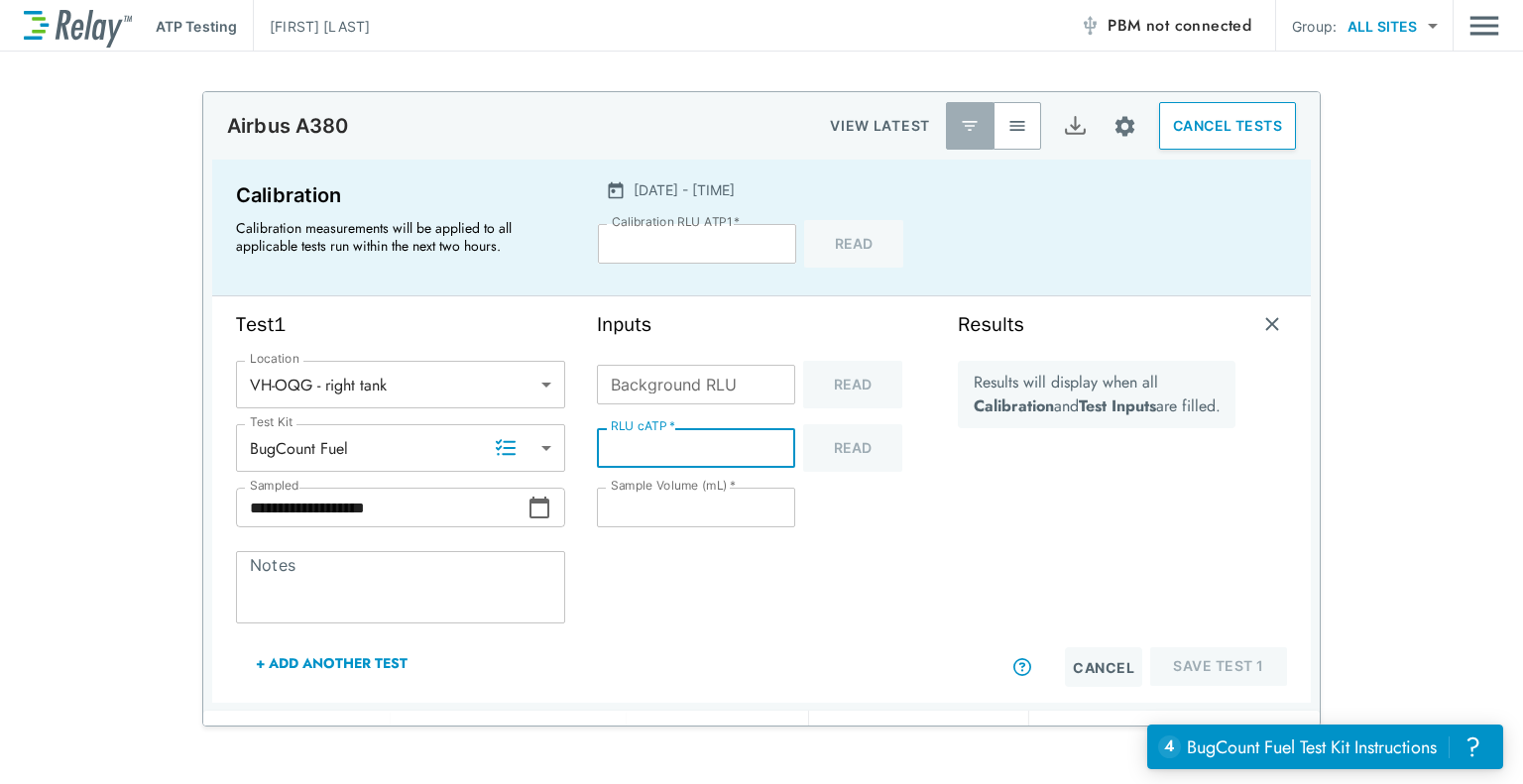 type on "**" 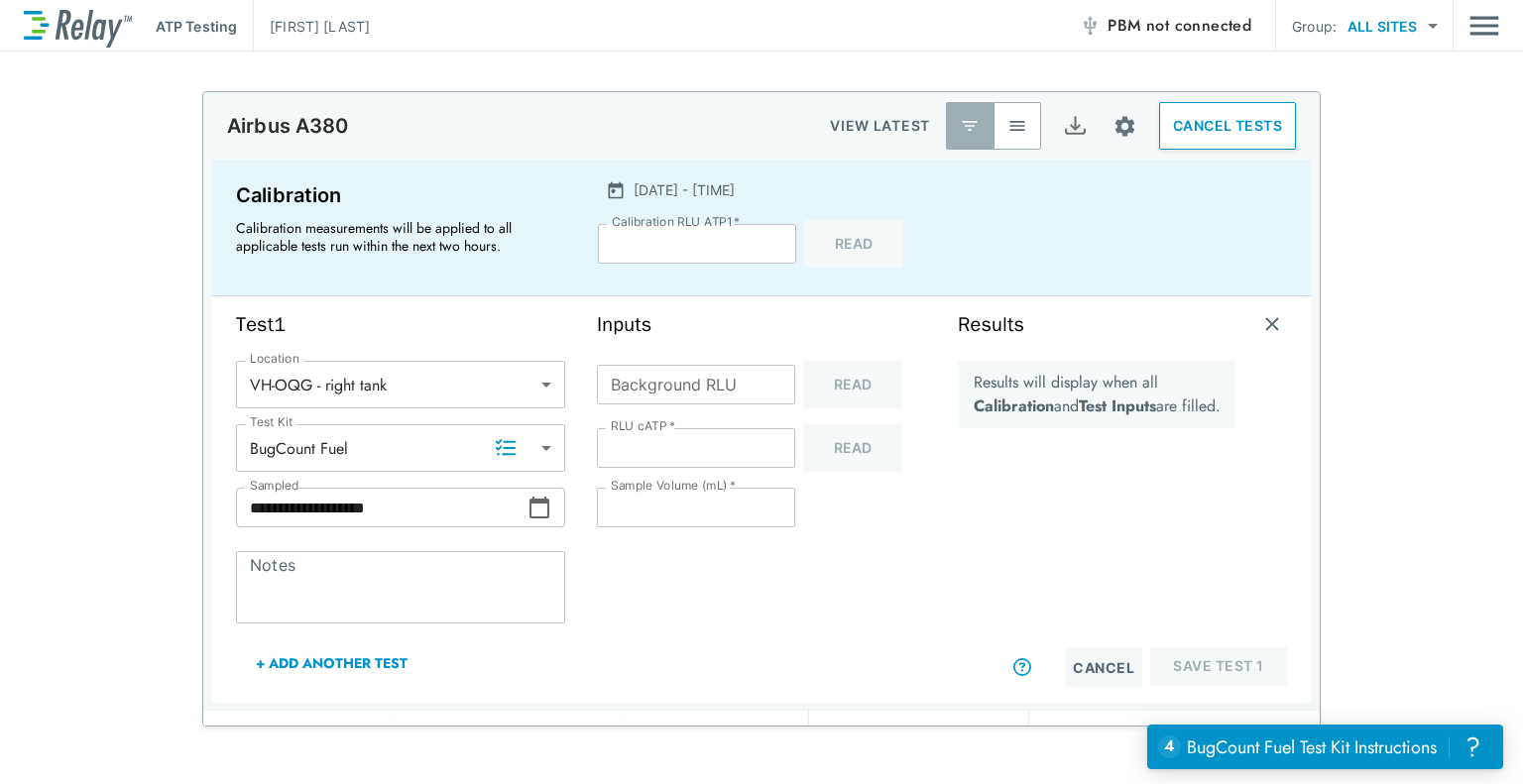click on "Inputs Background RLU Background RLU Read RLU cATP   * ** RLU cATP   * Read Sample Volume (mL)   * ** Sample Volume (mL)   *" at bounding box center [762, 500] 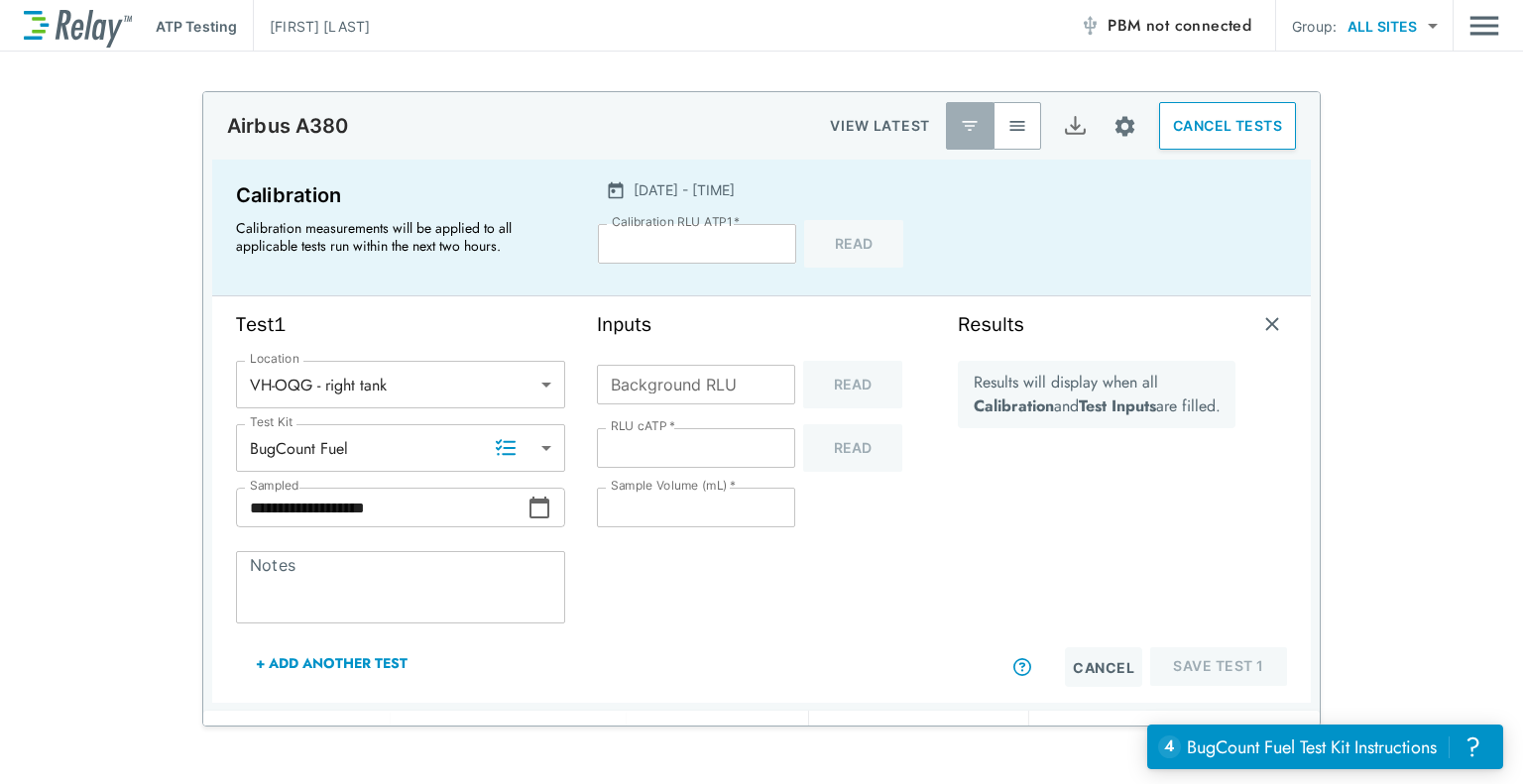 click on "Background RLU" at bounding box center (696, 385) 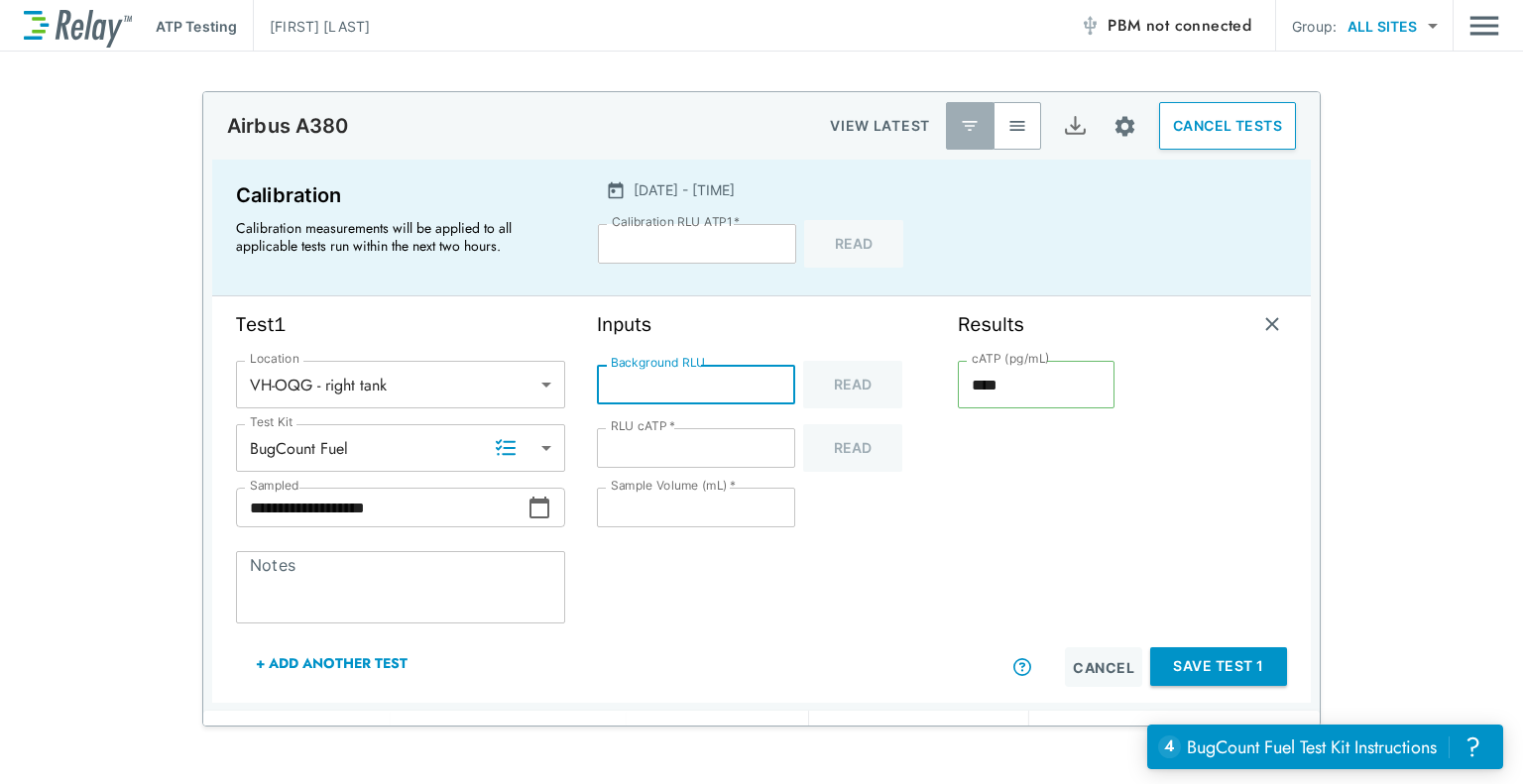 type on "*" 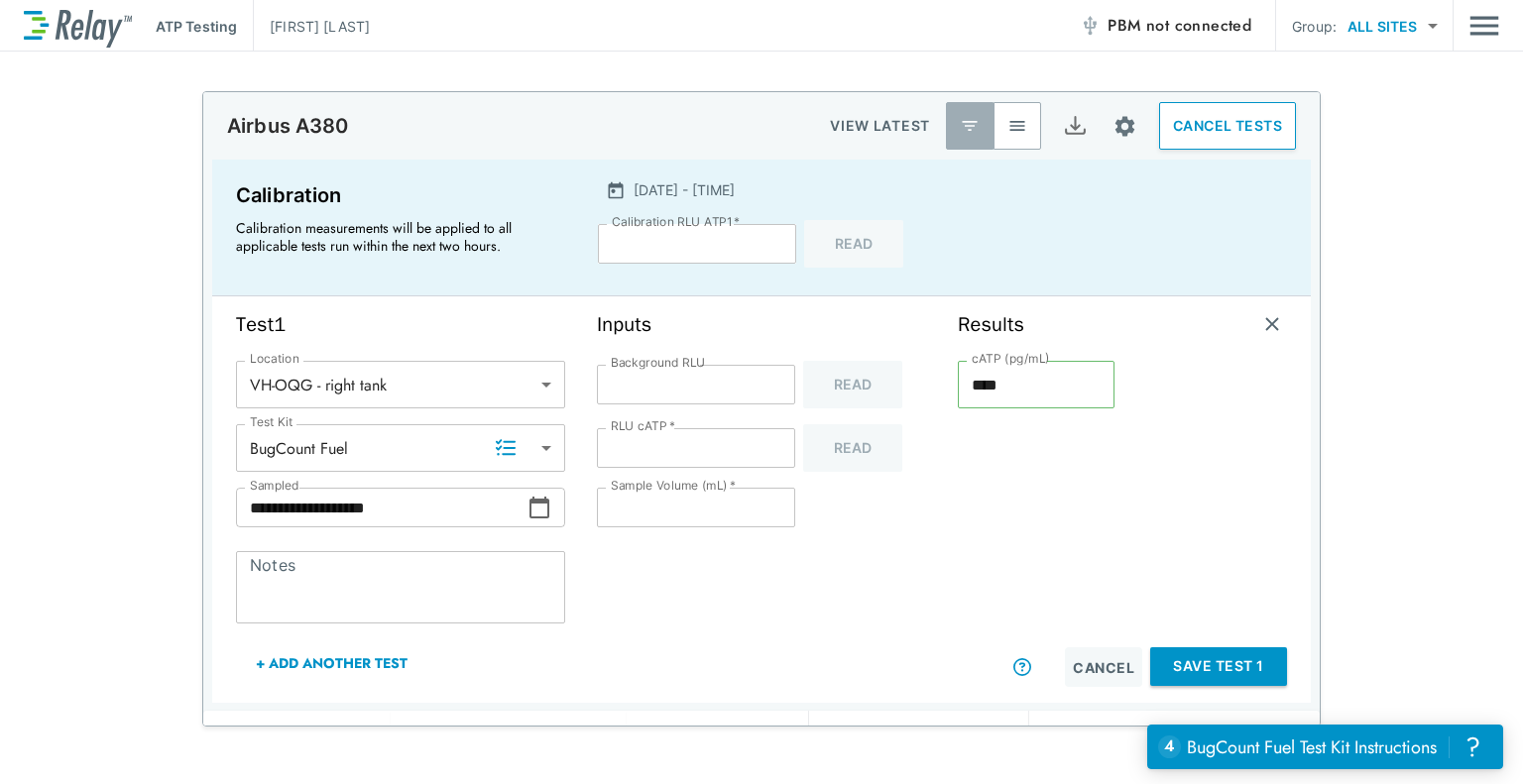 click on "Inputs Background RLU * Background RLU Read RLU cATP   * ** RLU cATP   * Read Sample Volume (mL)   * ** Sample Volume (mL)   *" at bounding box center [762, 500] 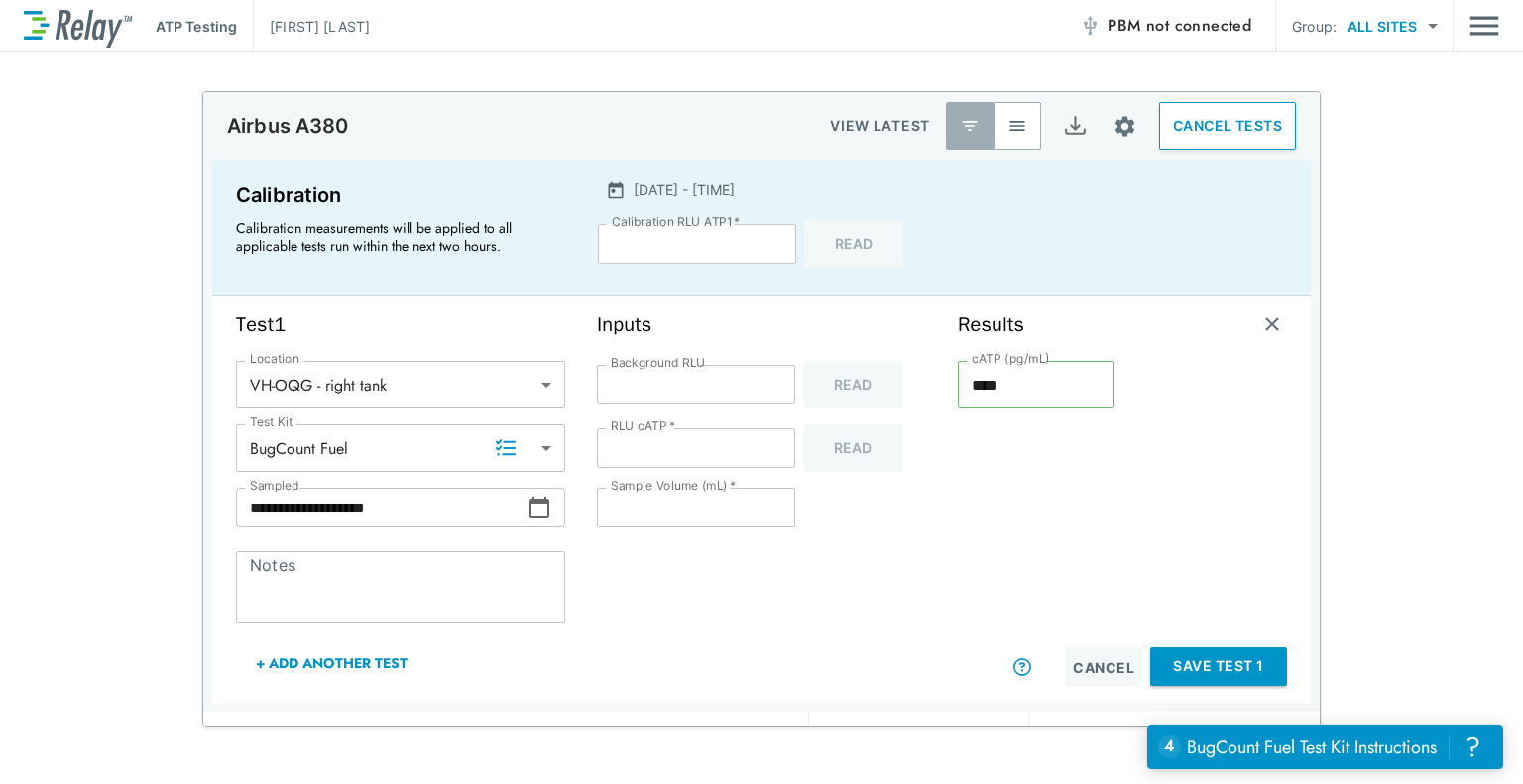 click on "Airbus A380 VIEW LATEST CANCEL TESTS" at bounding box center (762, 126) 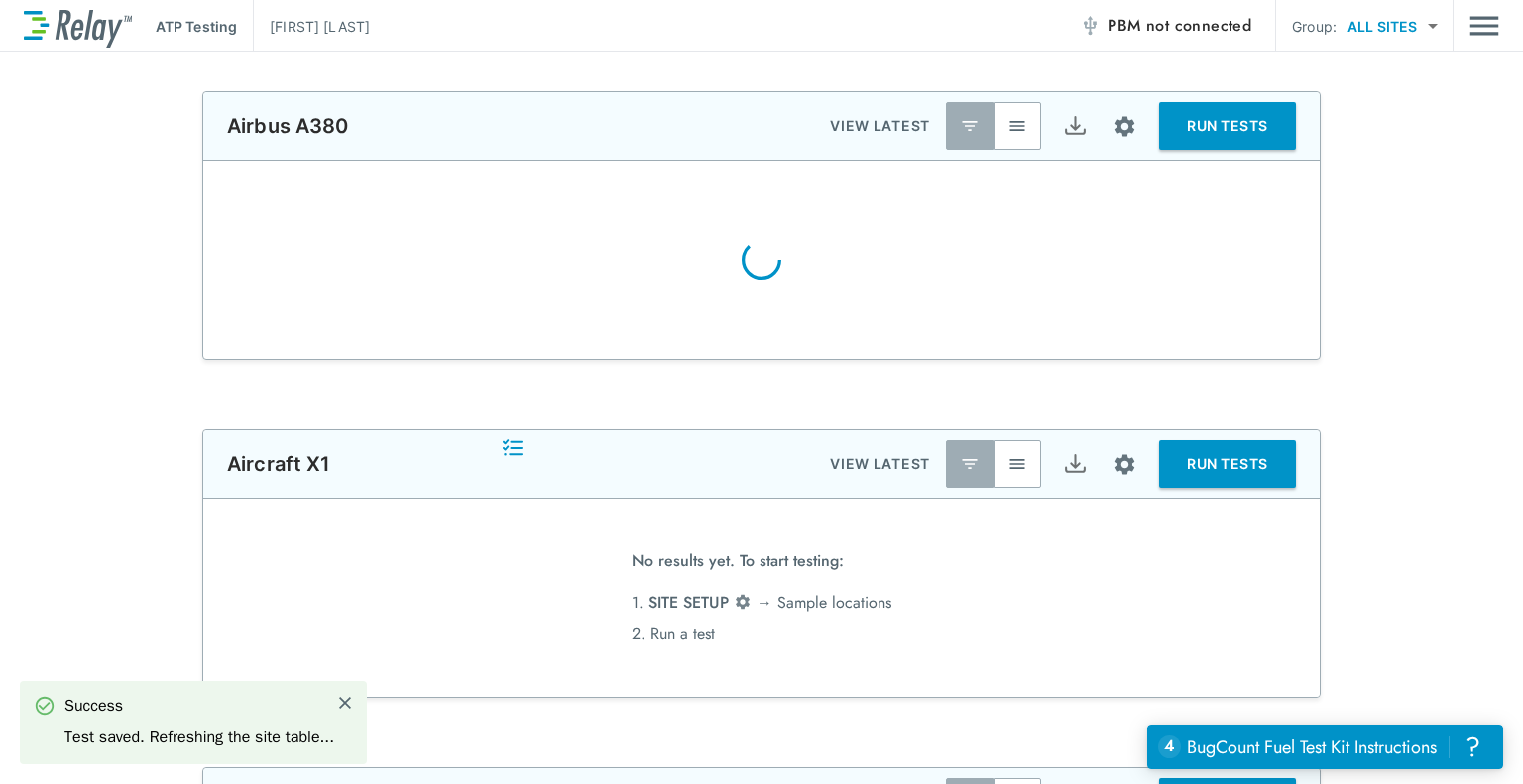 scroll, scrollTop: 0, scrollLeft: 0, axis: both 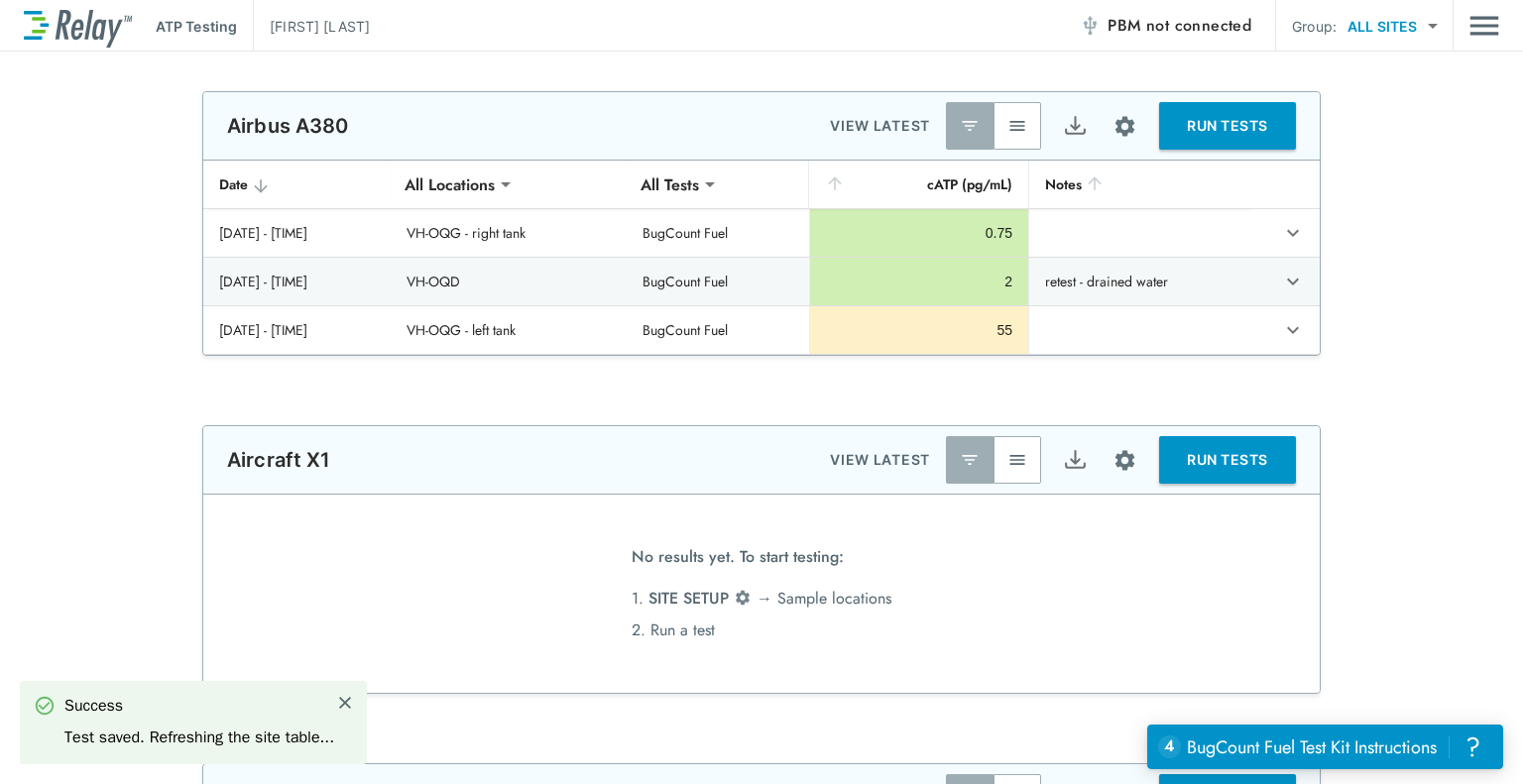 click on "RUN TESTS" at bounding box center (1228, 126) 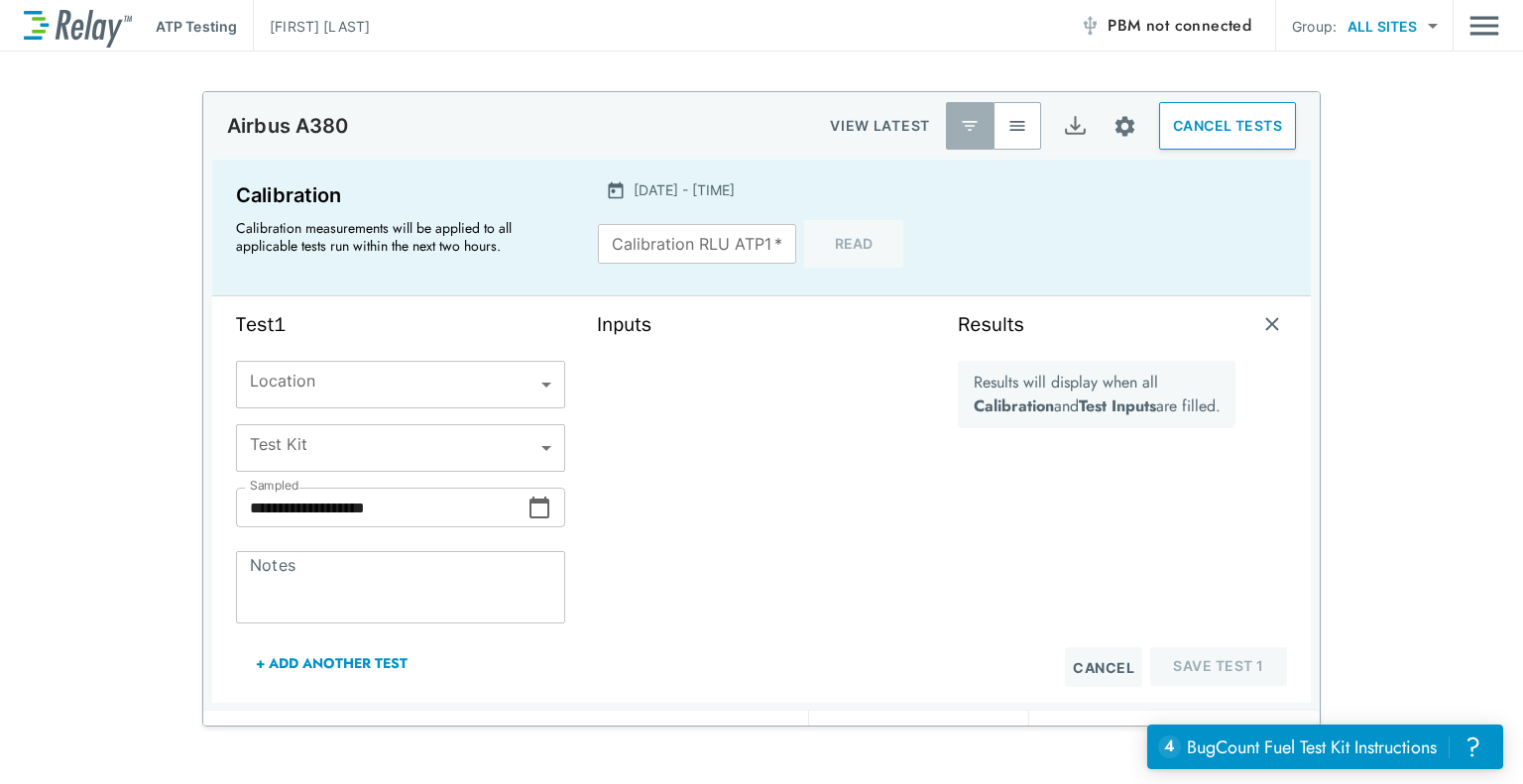 type on "****" 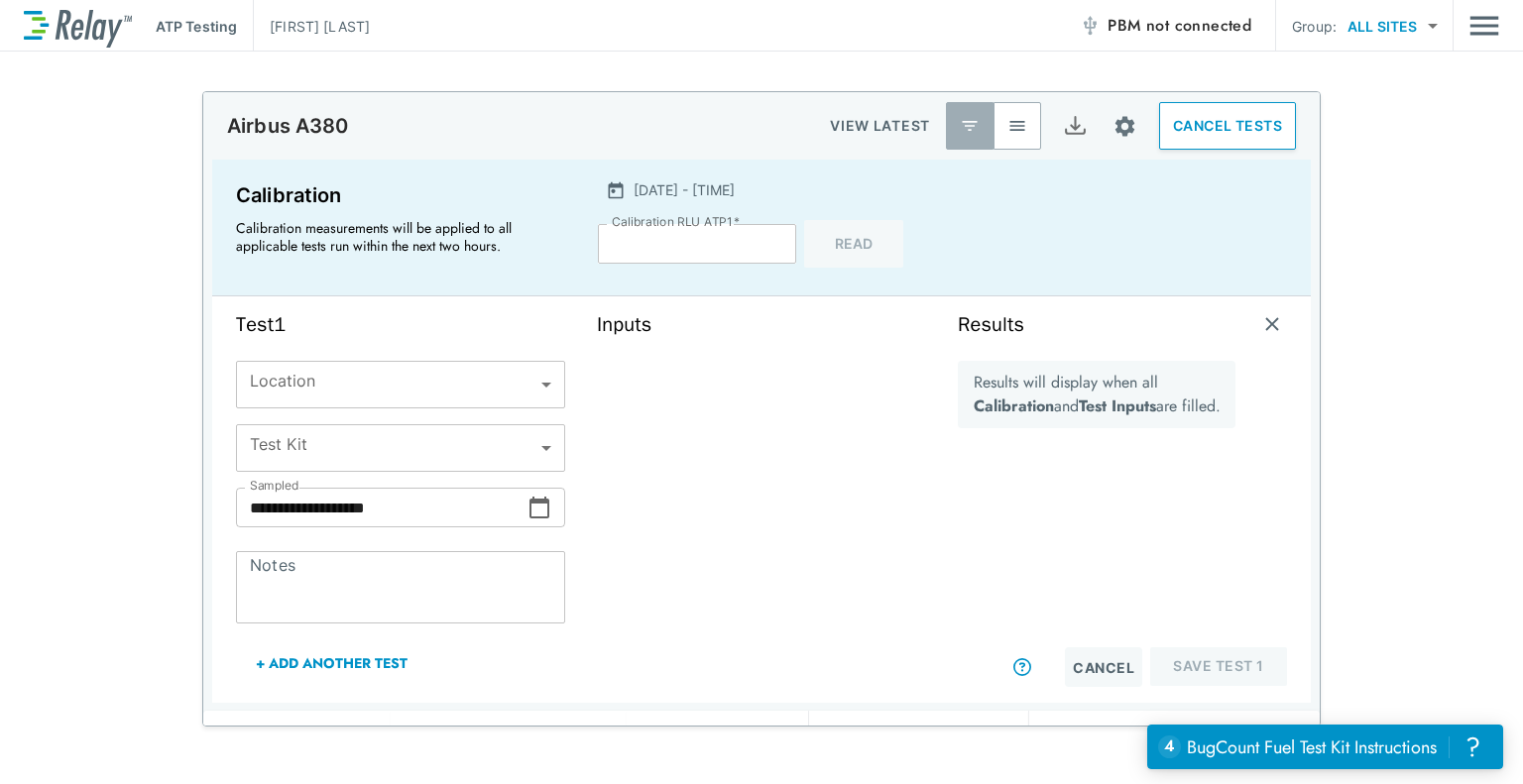 click on "+ Add Another Test" at bounding box center [331, 663] 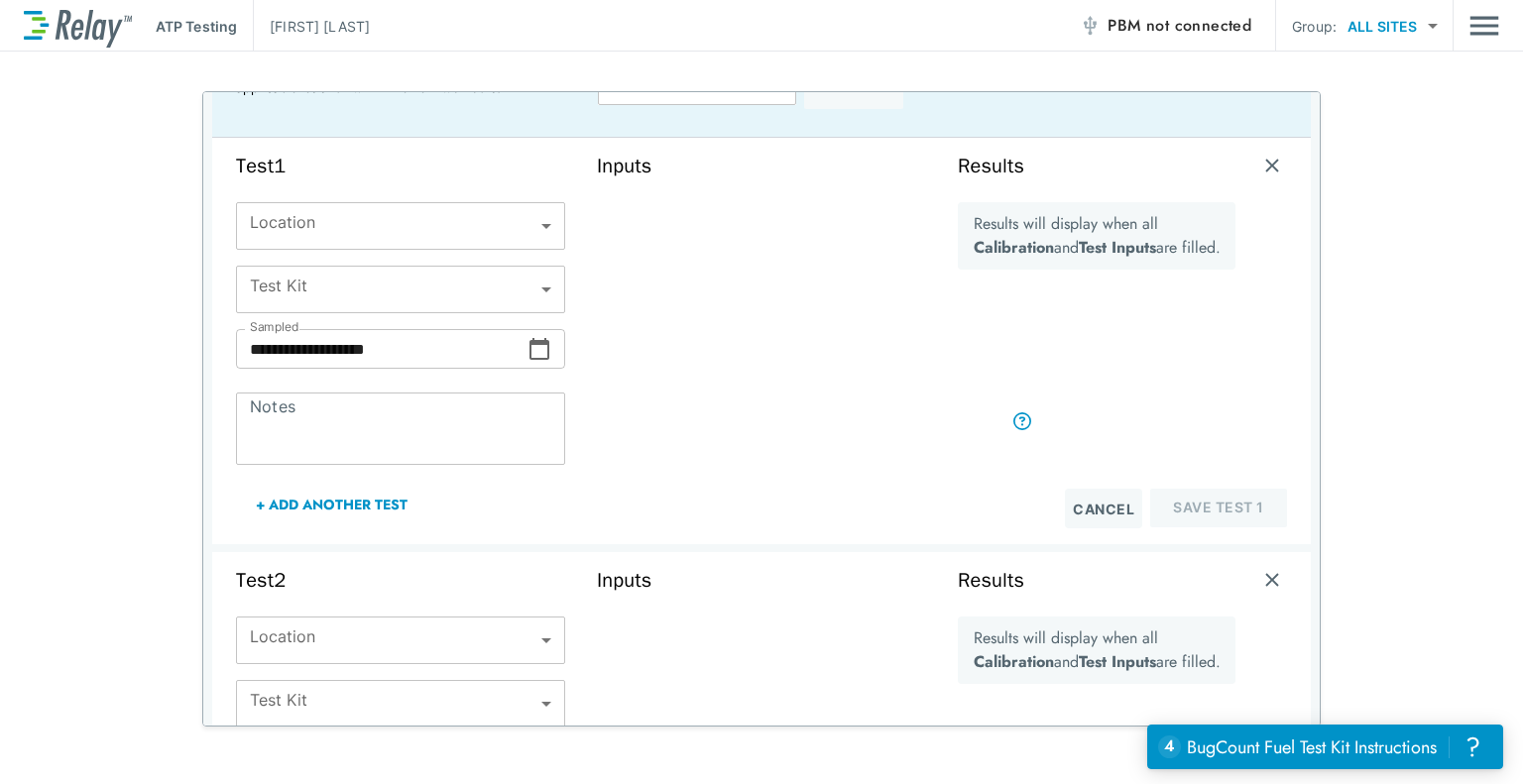 scroll, scrollTop: 0, scrollLeft: 0, axis: both 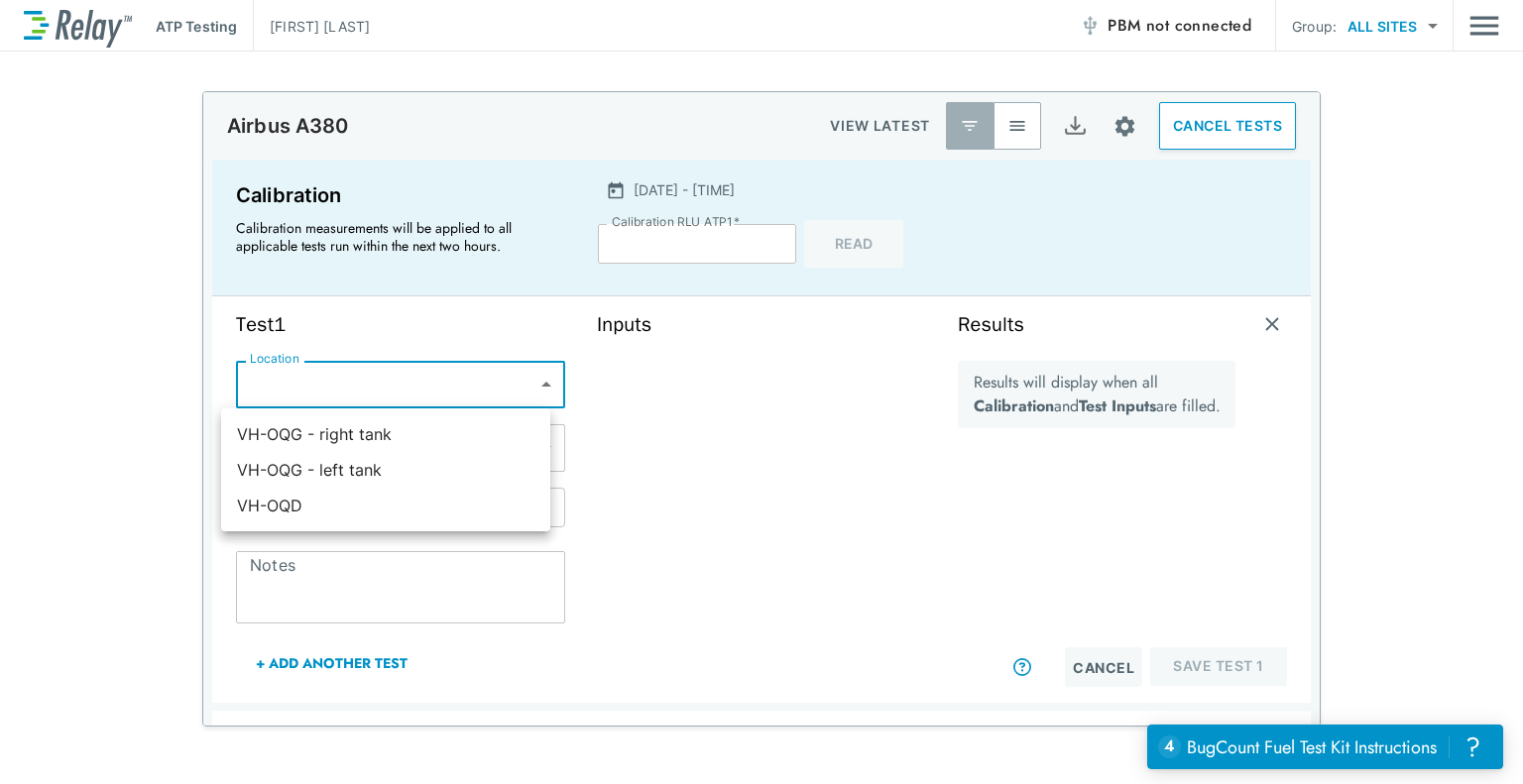 click on "**********" at bounding box center (762, 392) 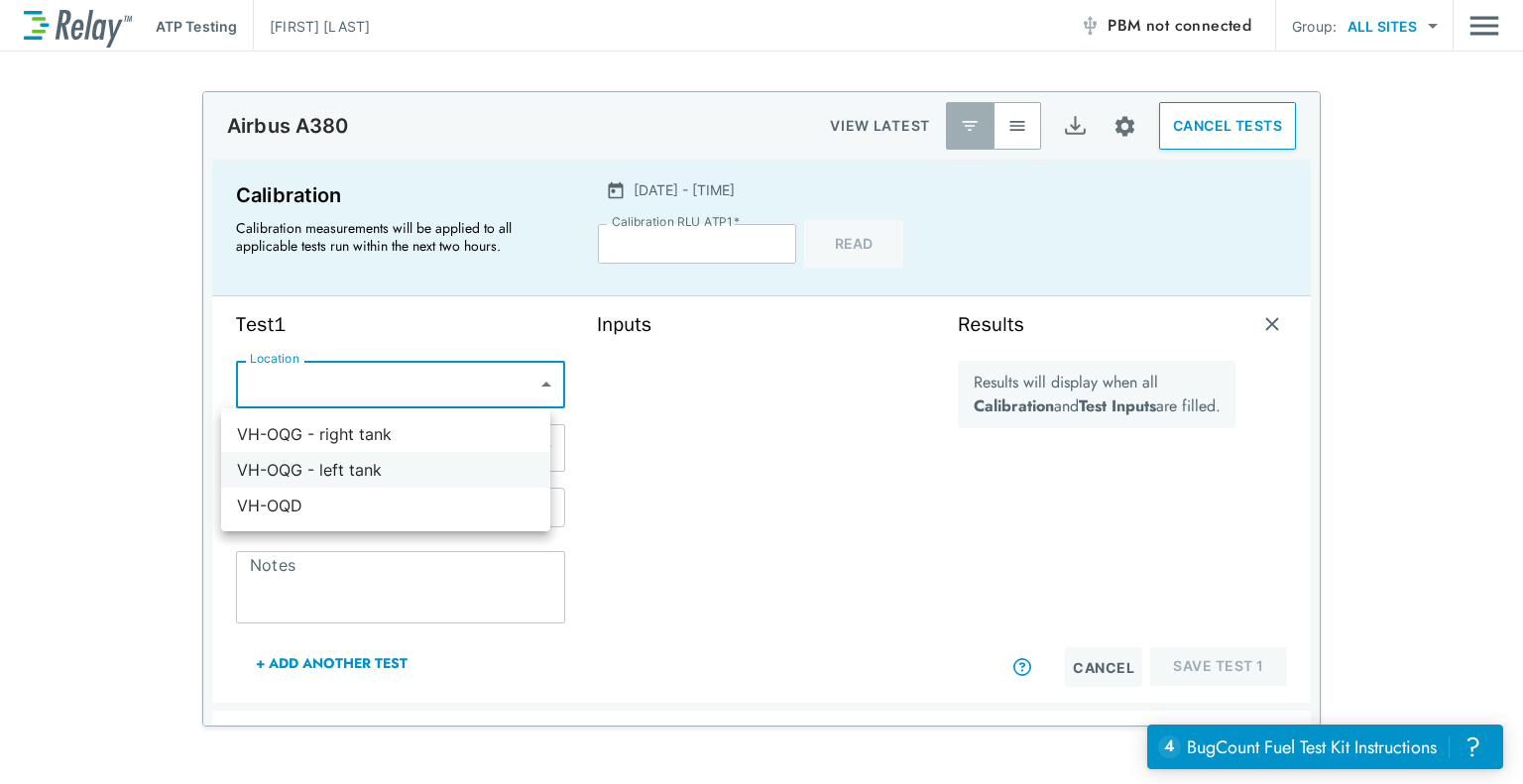 click on "VH-OQG - left tank" at bounding box center (386, 470) 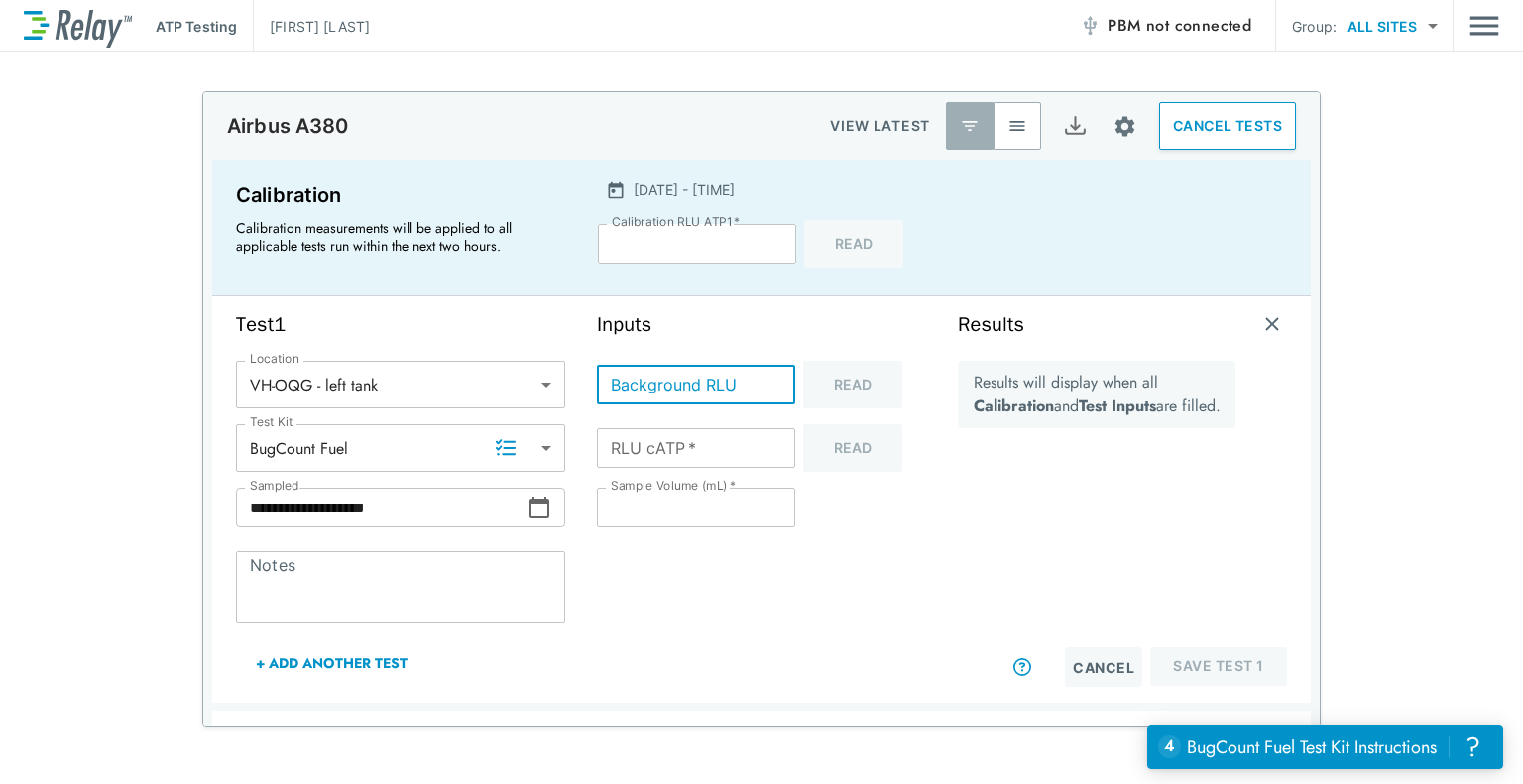 click on "Background RLU" at bounding box center [696, 385] 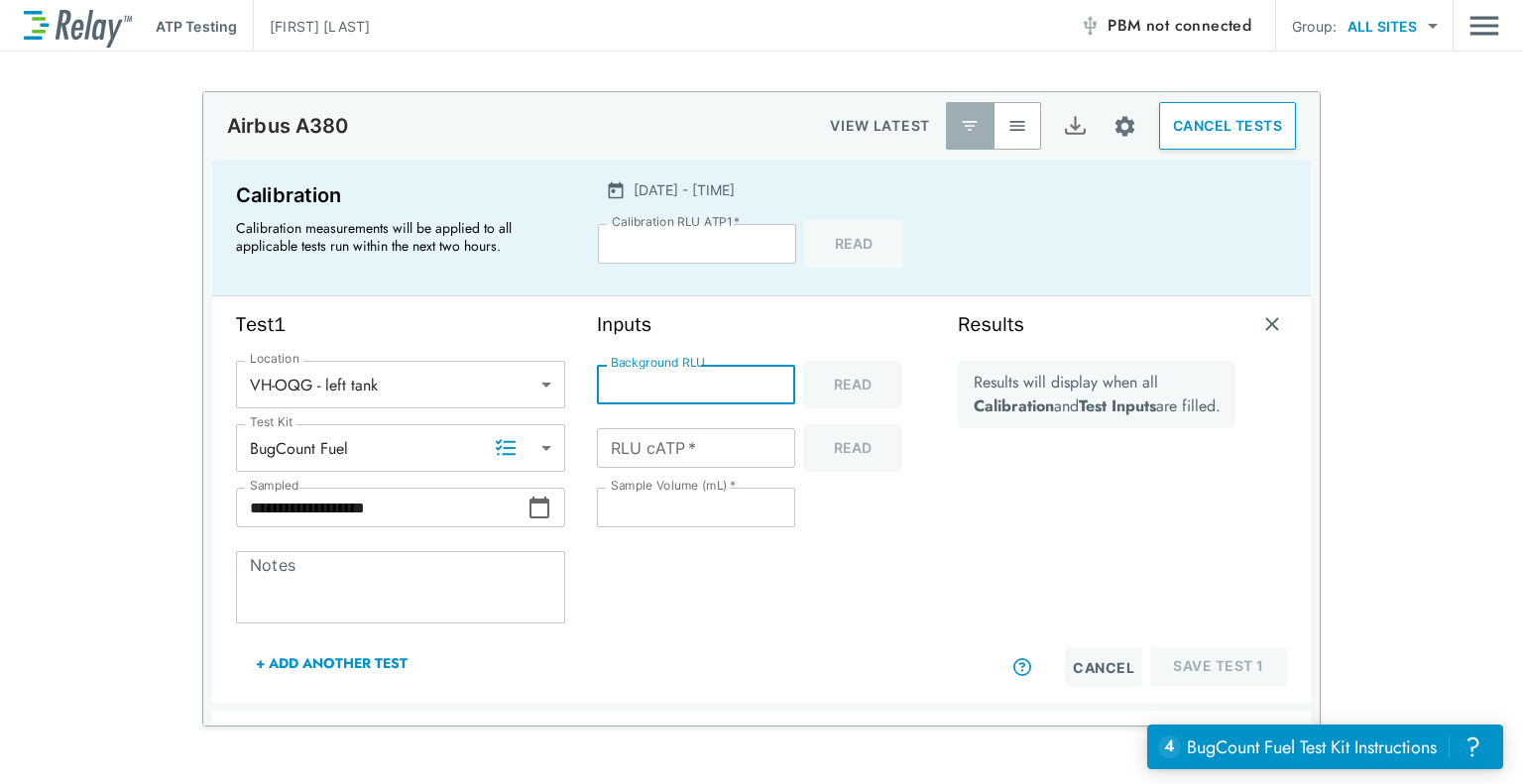 type on "*" 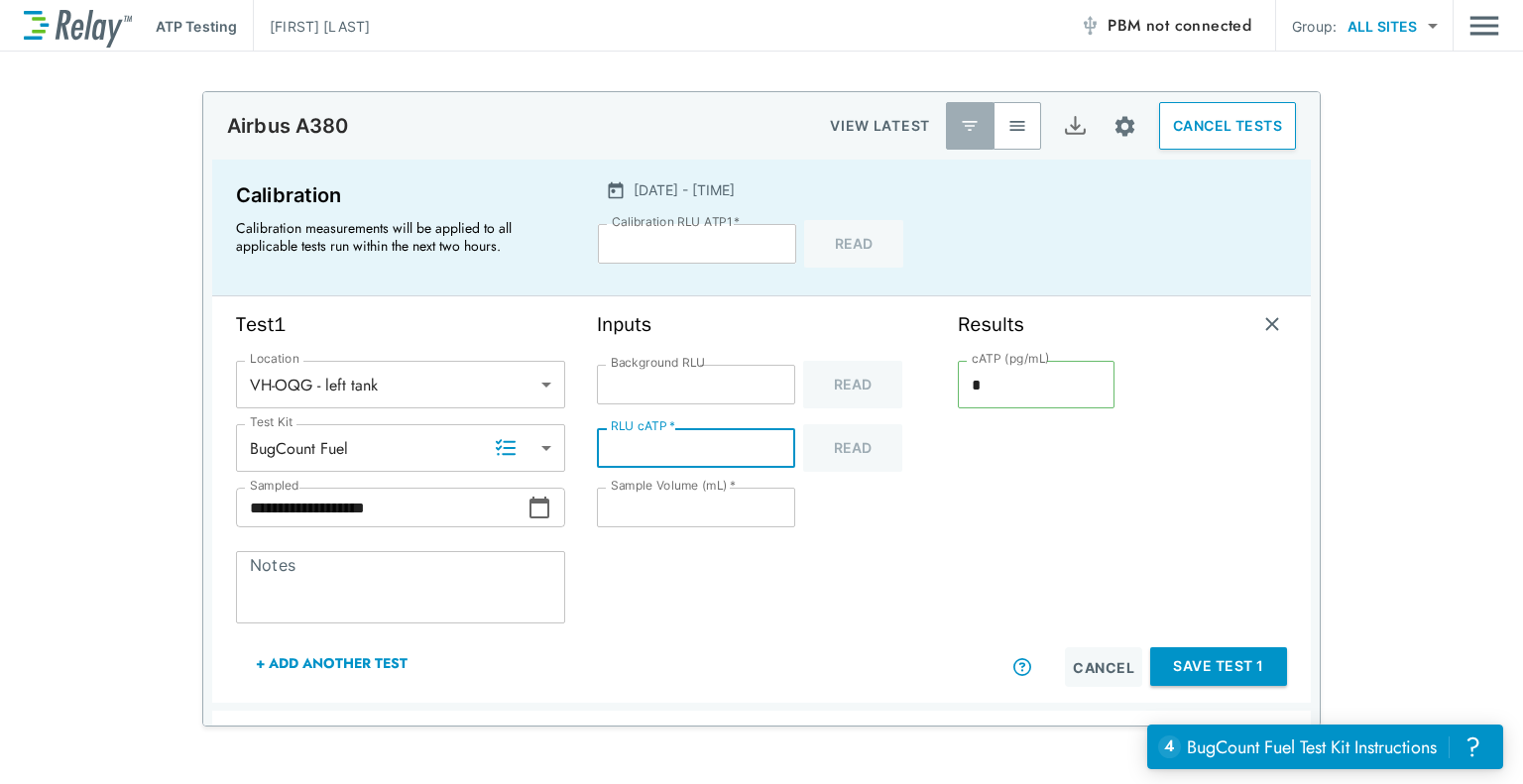 type on "**" 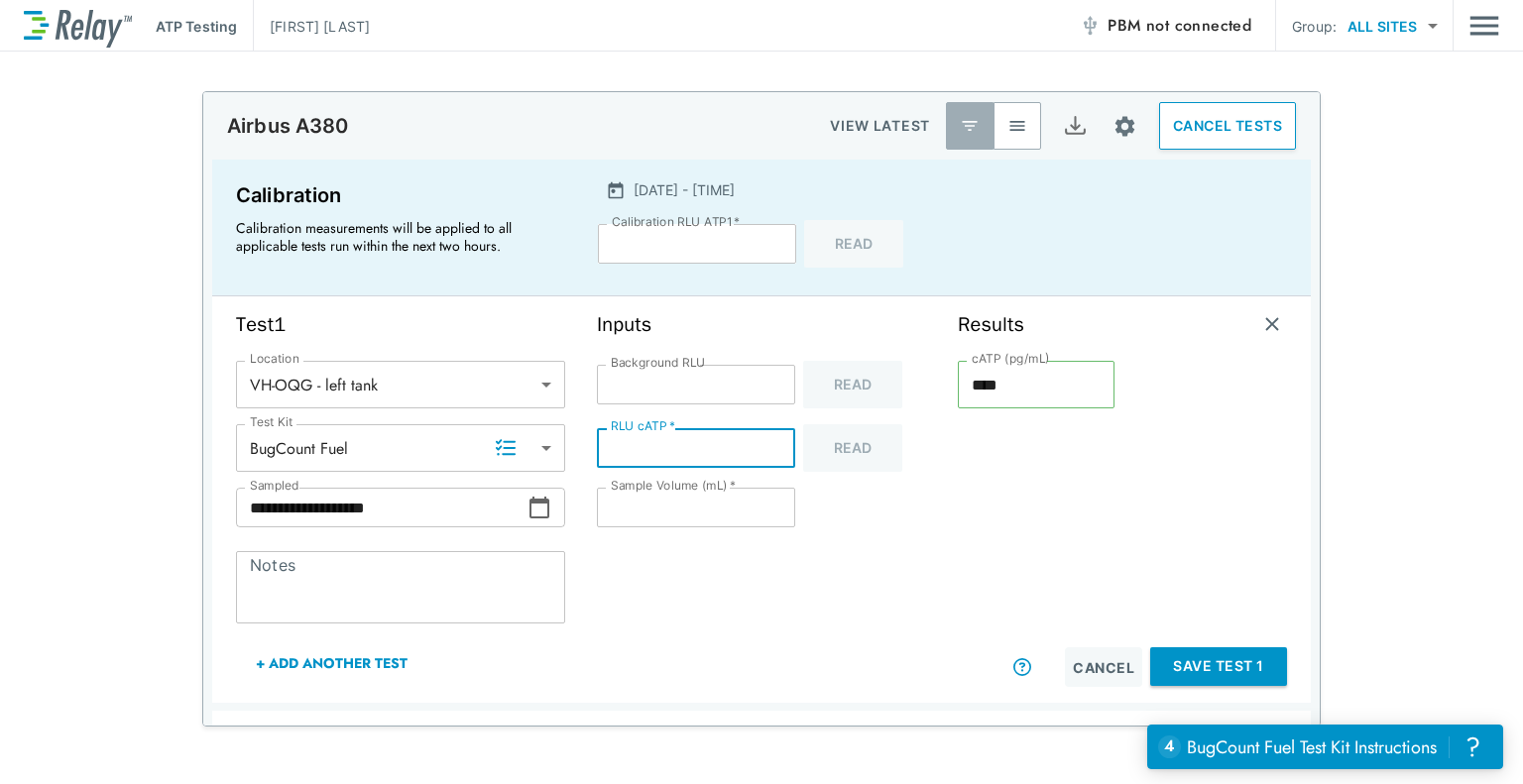 type on "***" 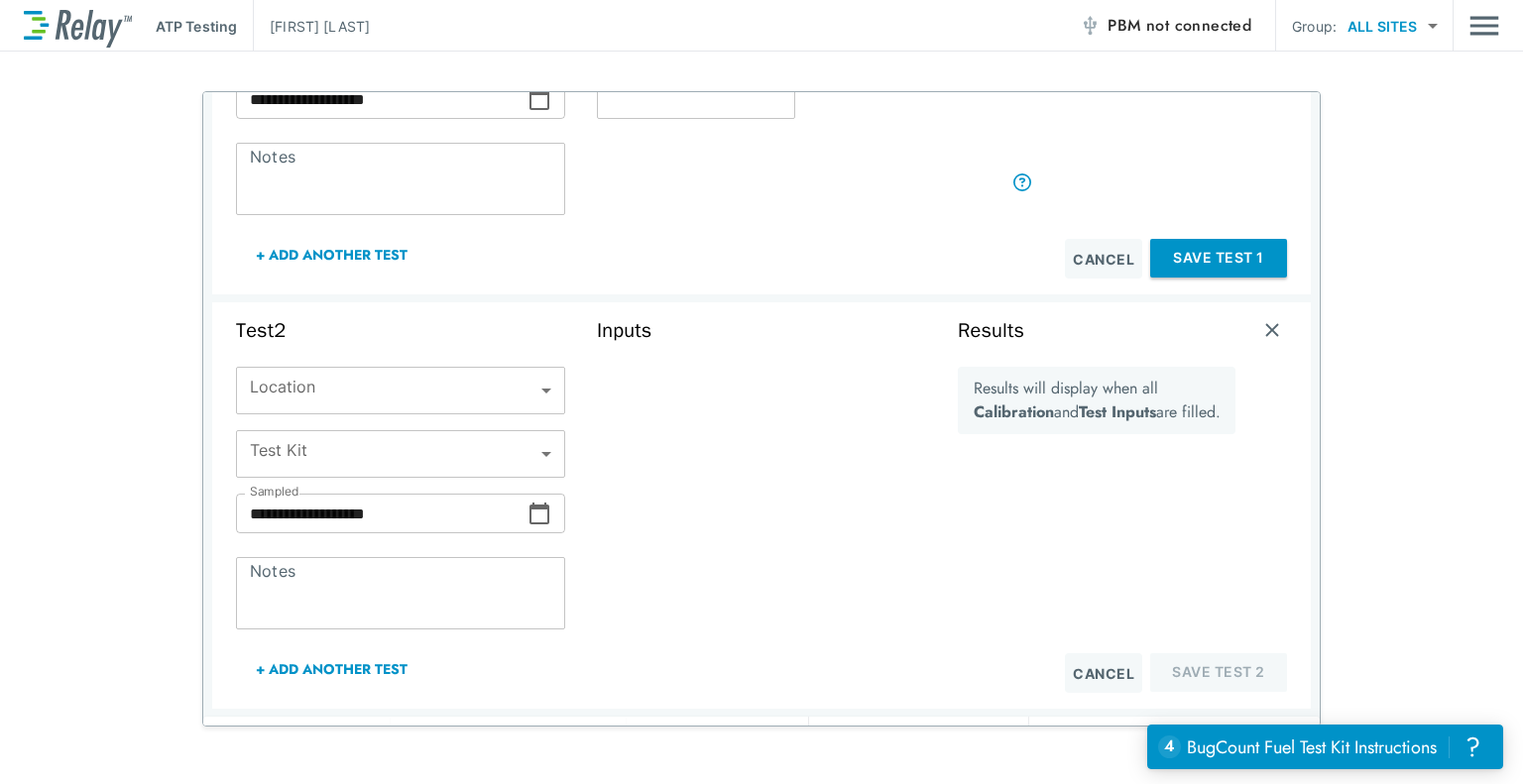 scroll, scrollTop: 496, scrollLeft: 0, axis: vertical 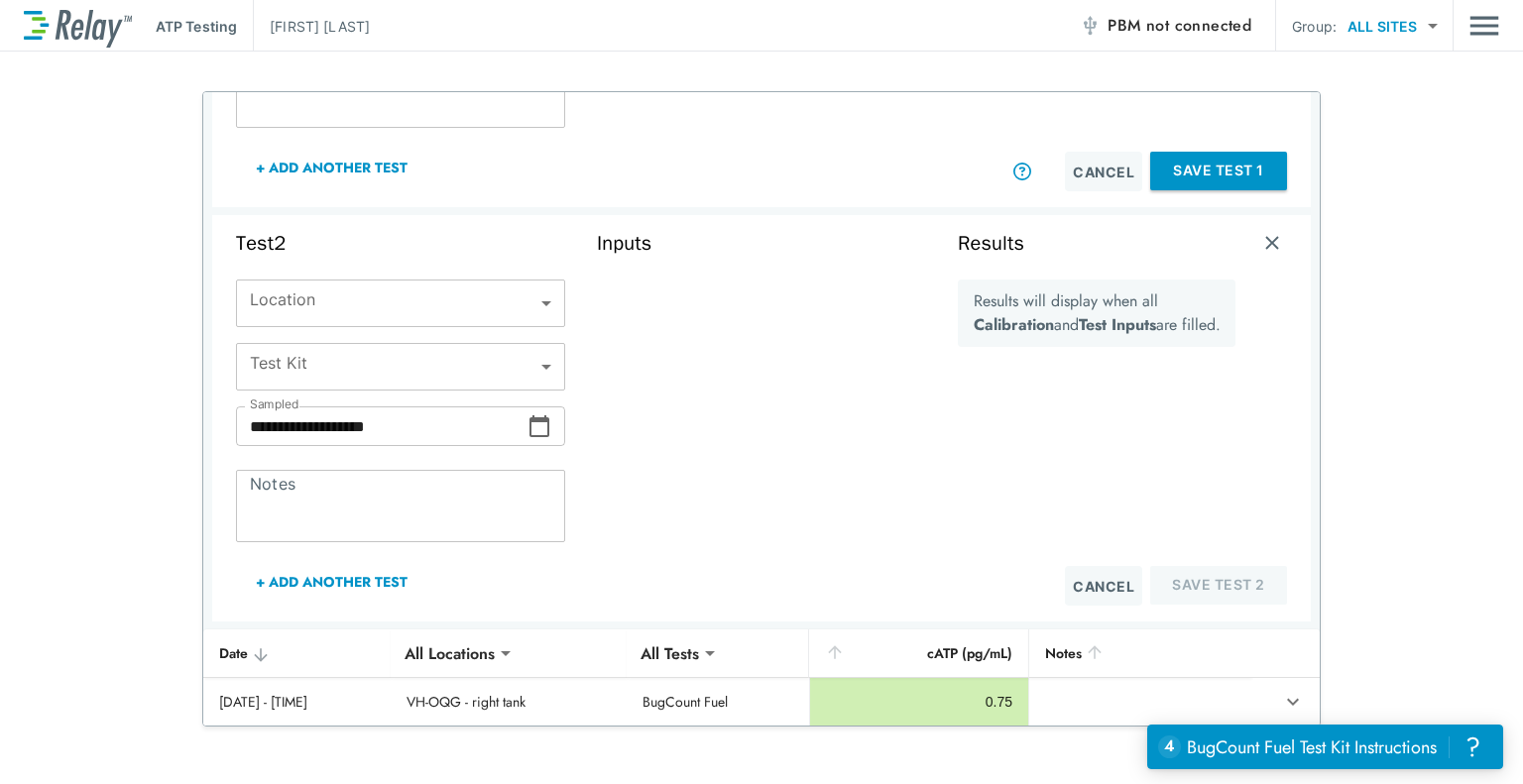 type on "***" 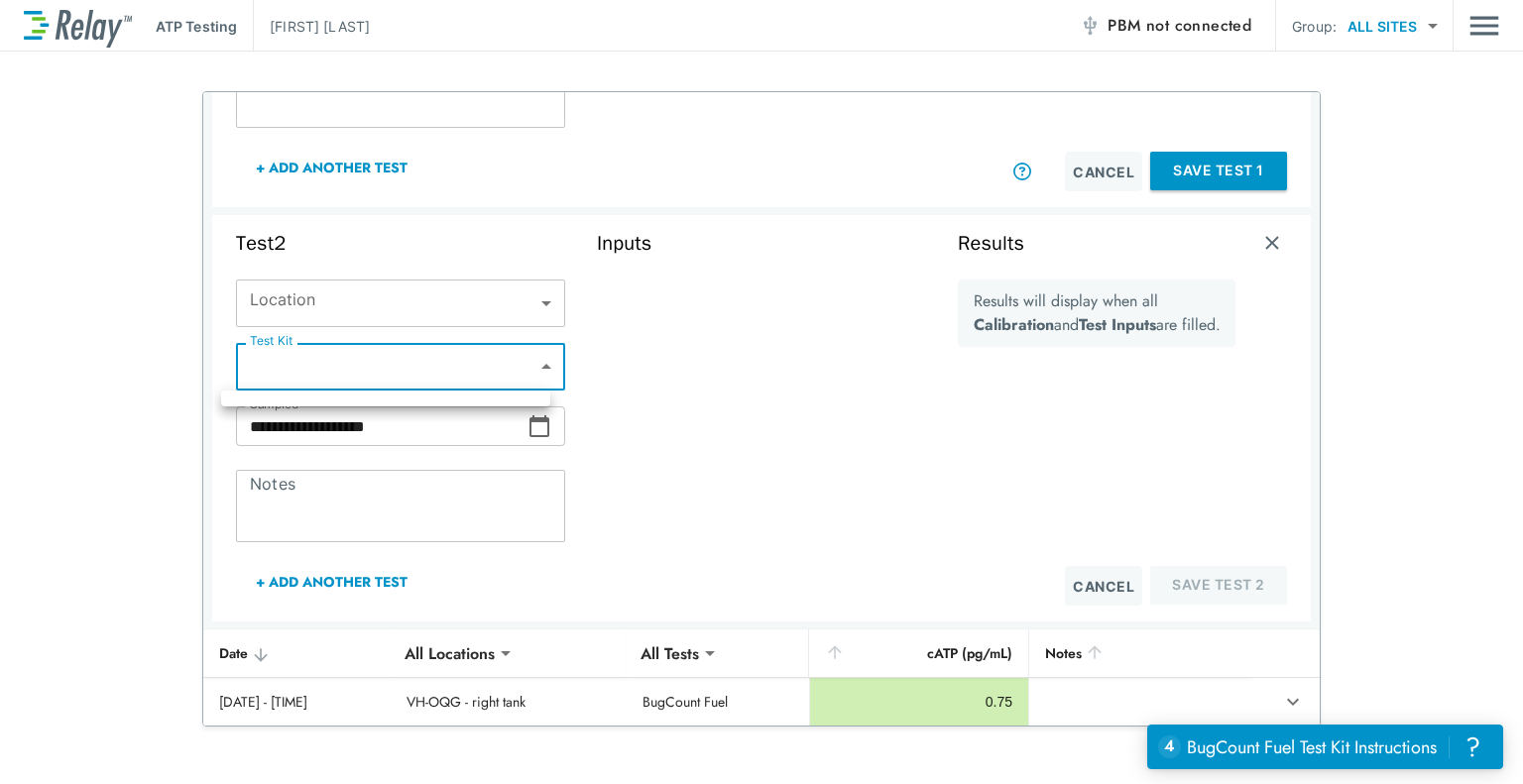 click at bounding box center [762, 392] 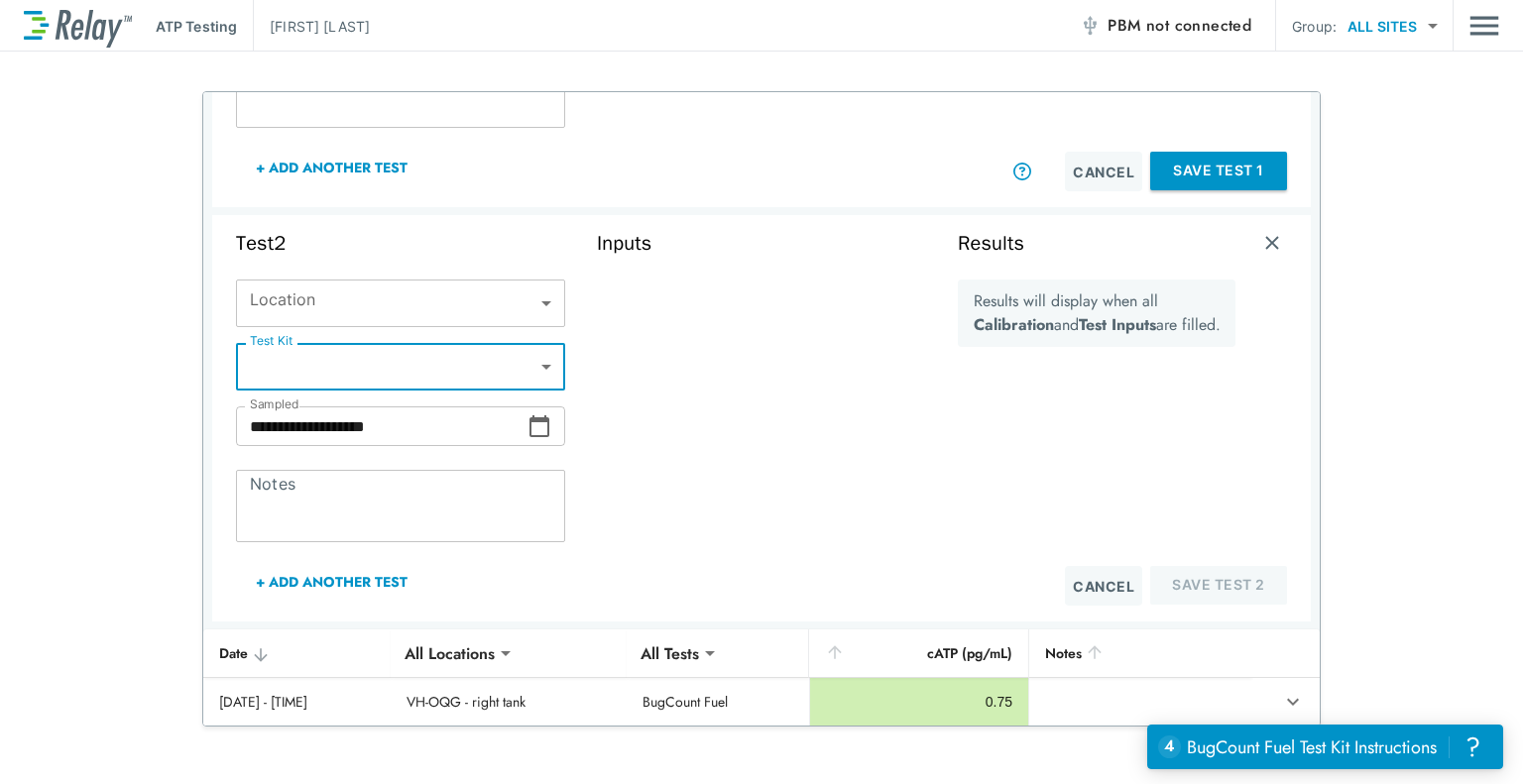 click on "**********" at bounding box center (762, 392) 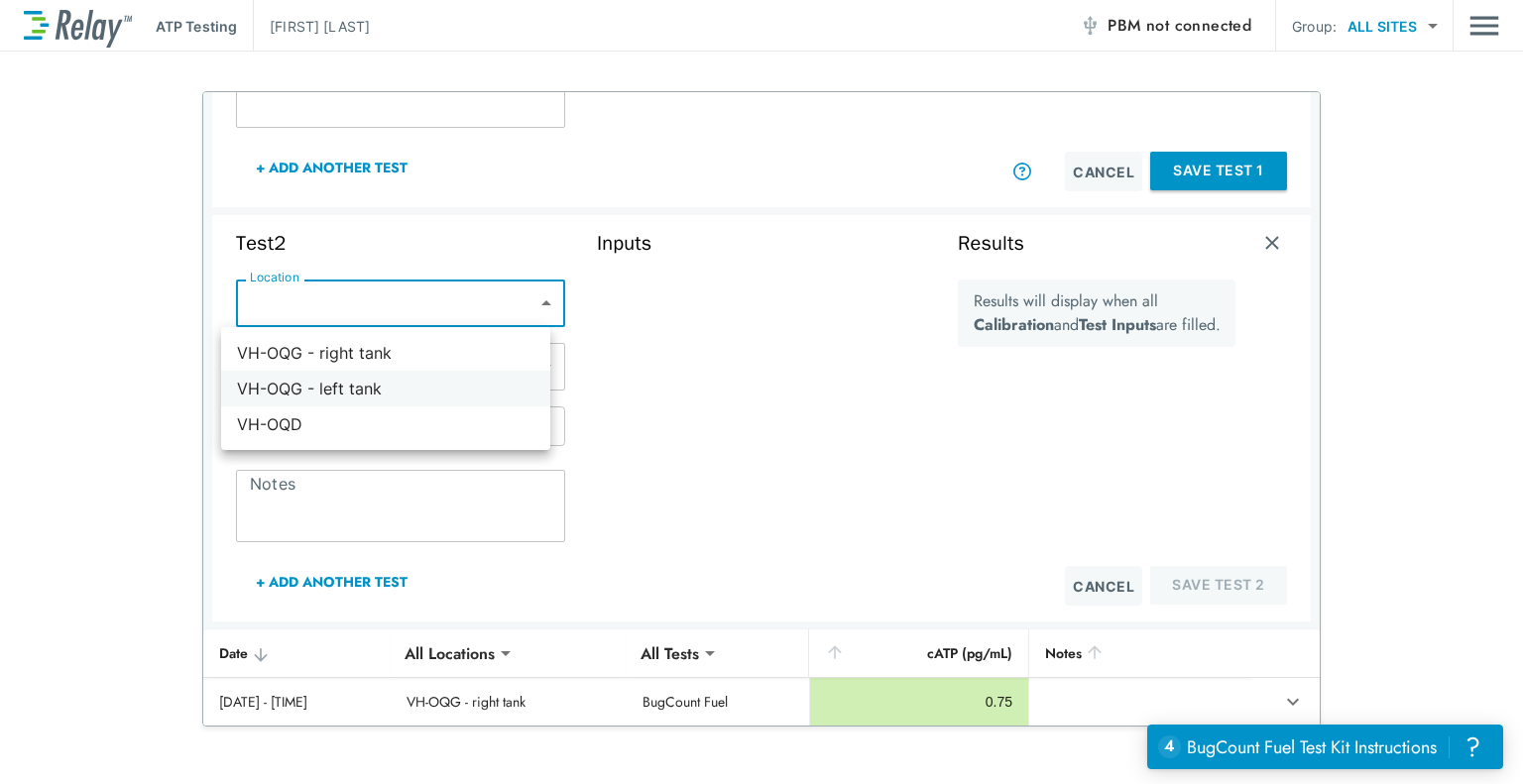 click on "VH-OQG - left tank" at bounding box center [386, 389] 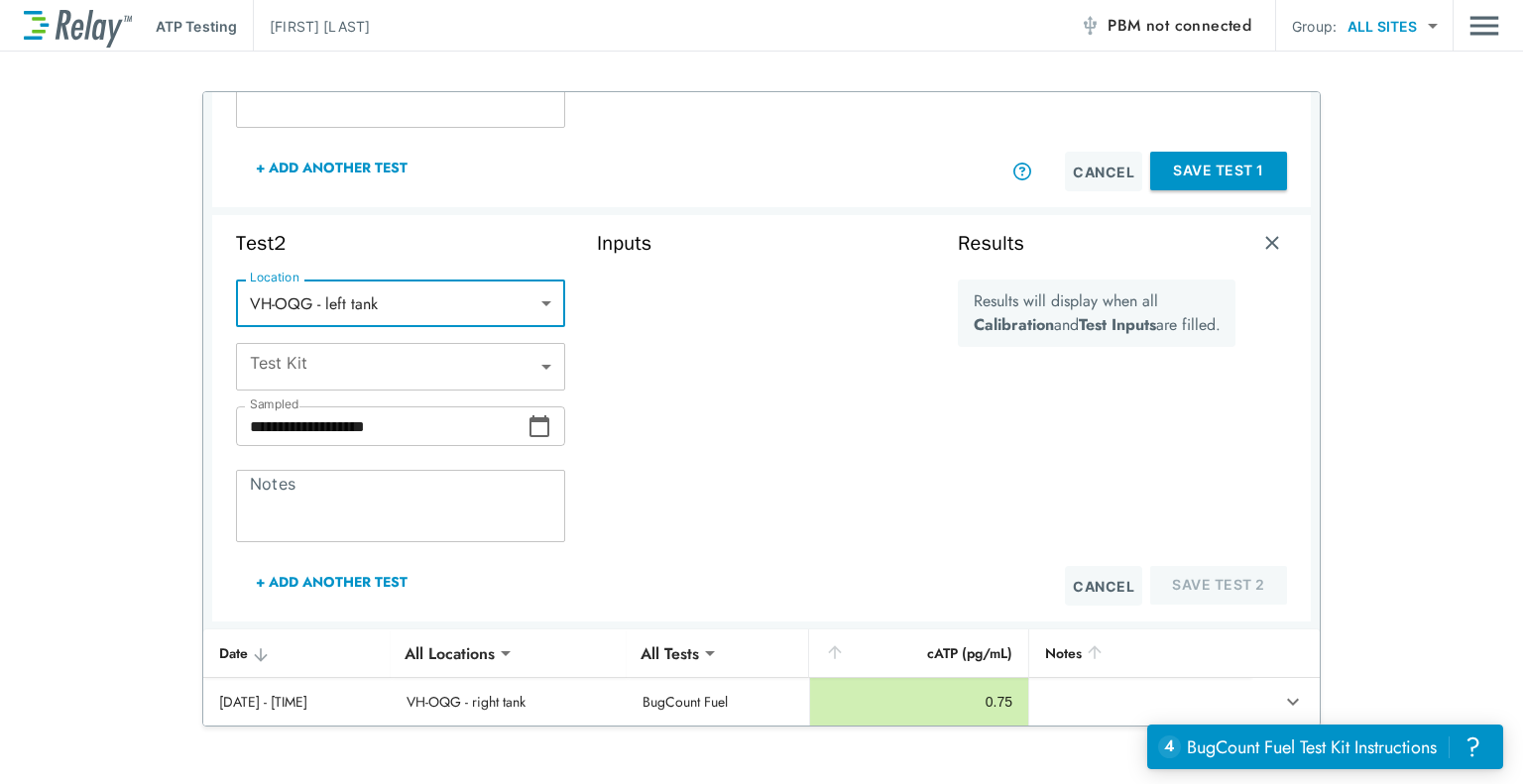 type on "**********" 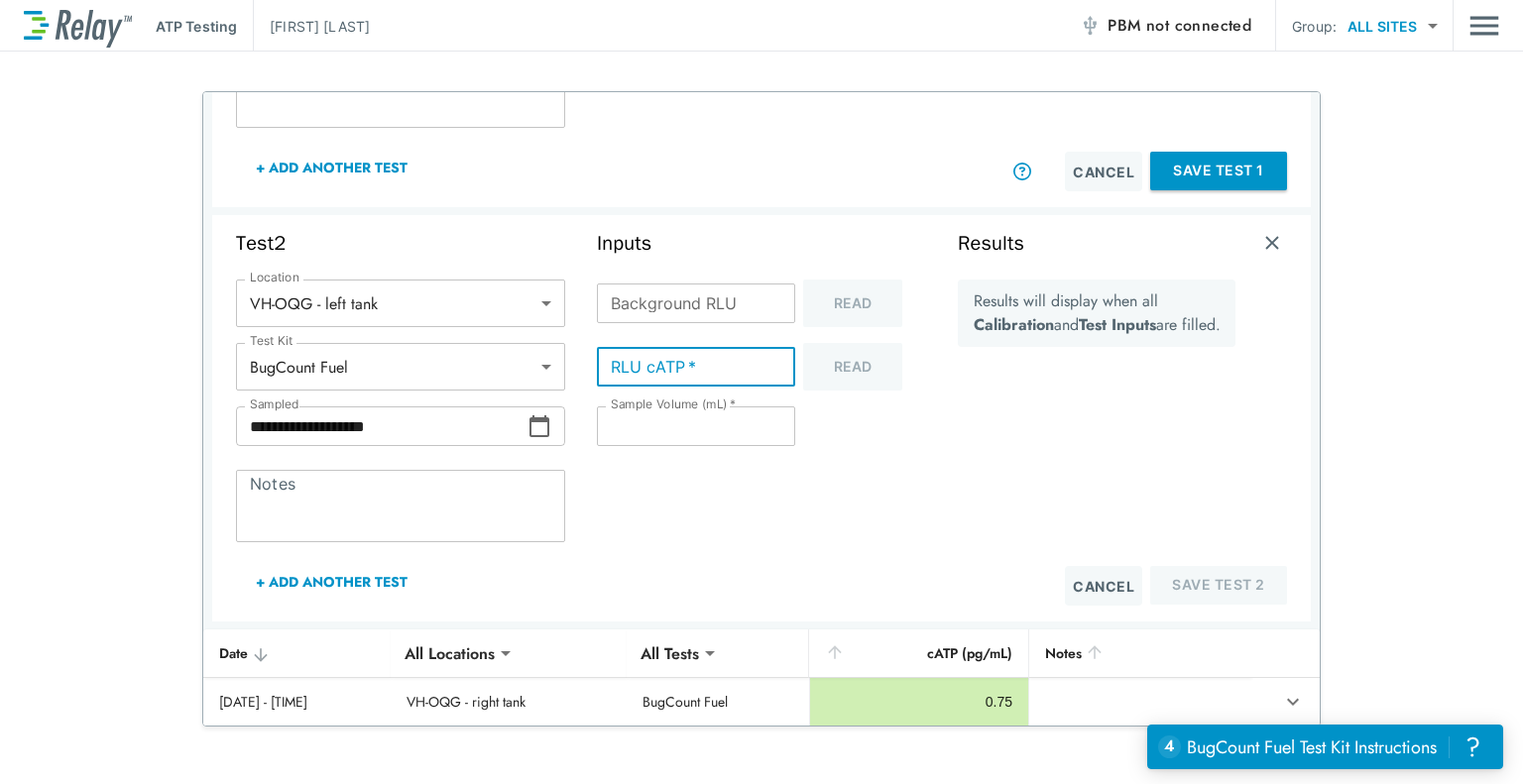 click on "RLU cATP   *" at bounding box center [696, 367] 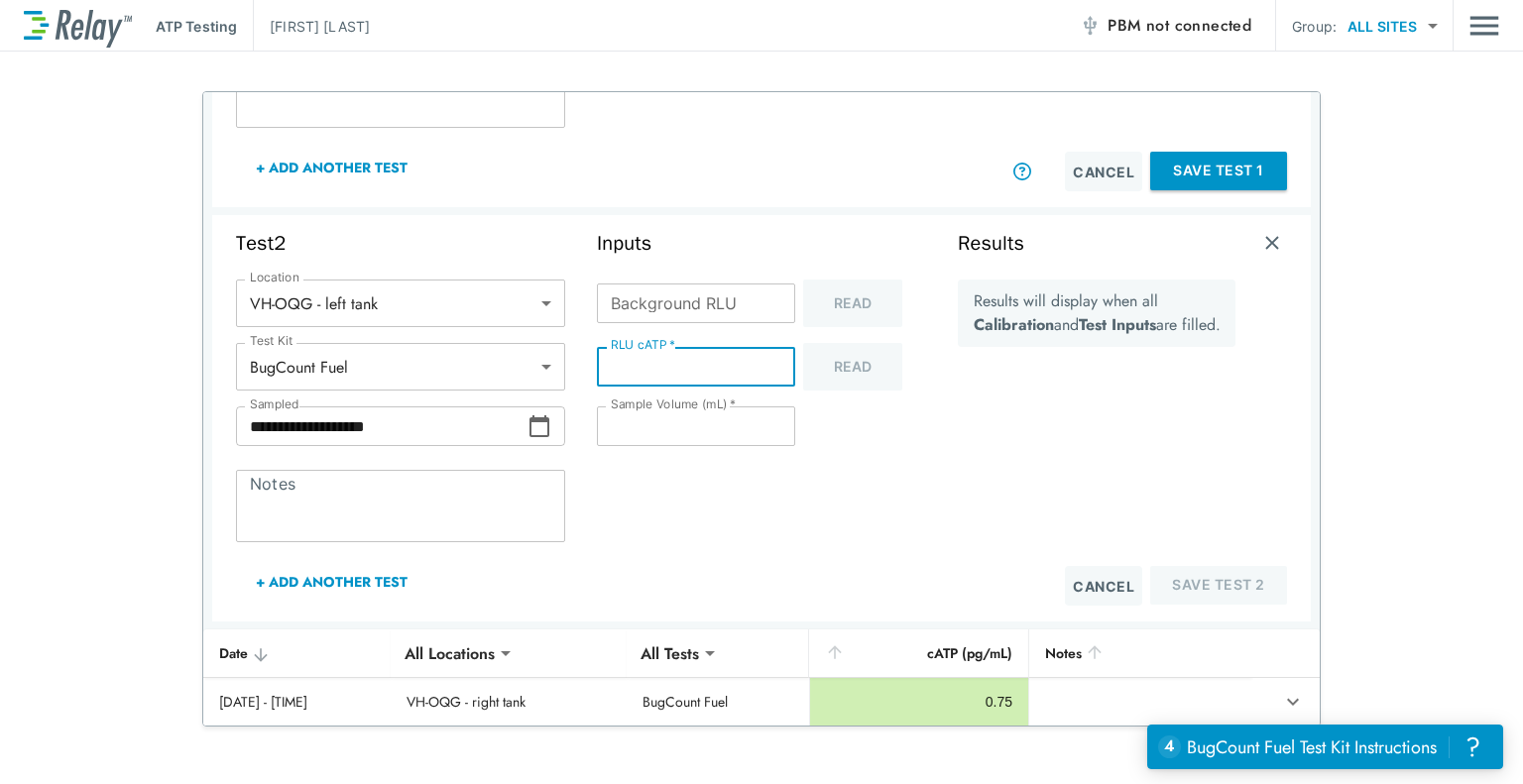 type on "**" 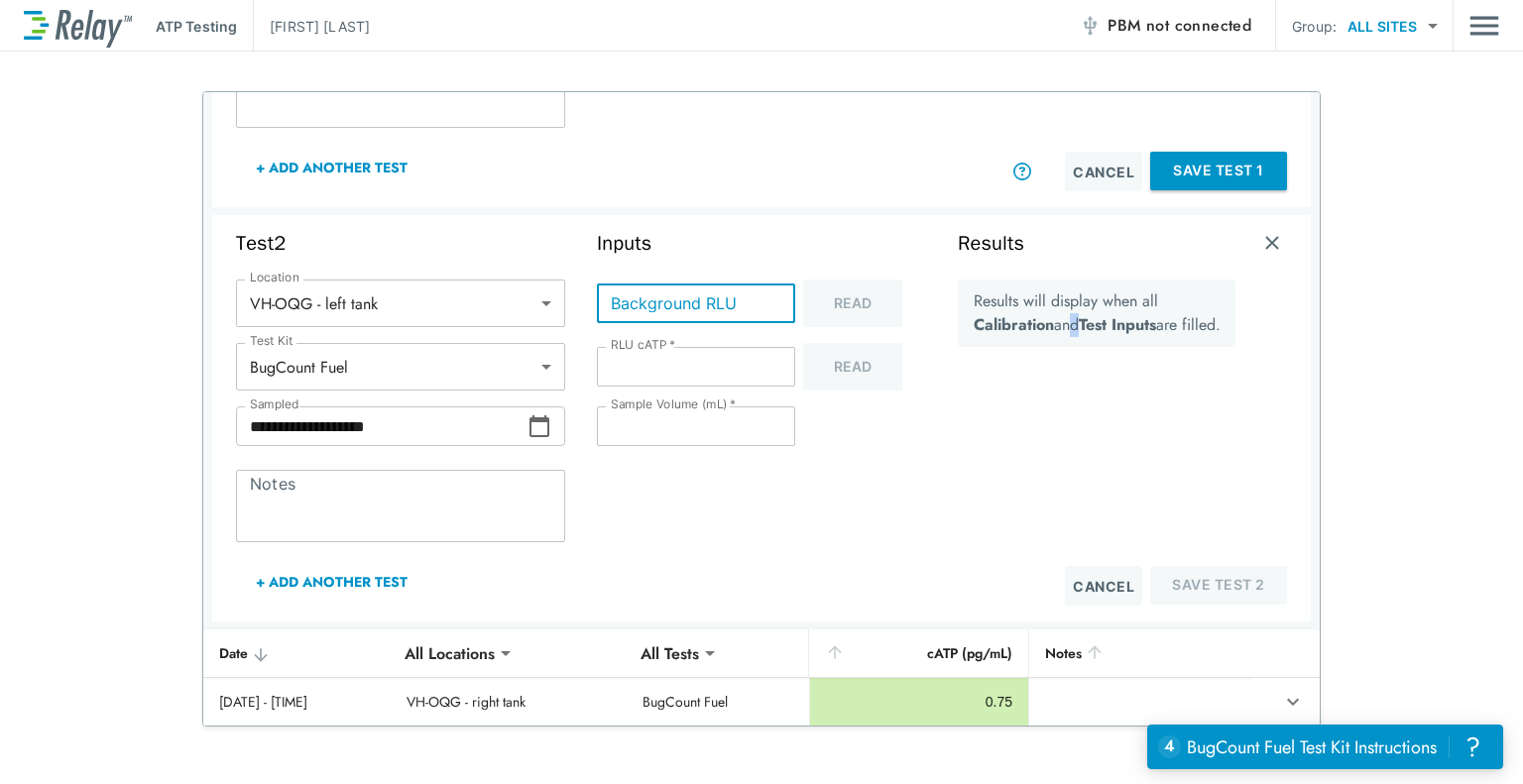 click on "Background RLU" at bounding box center (696, 303) 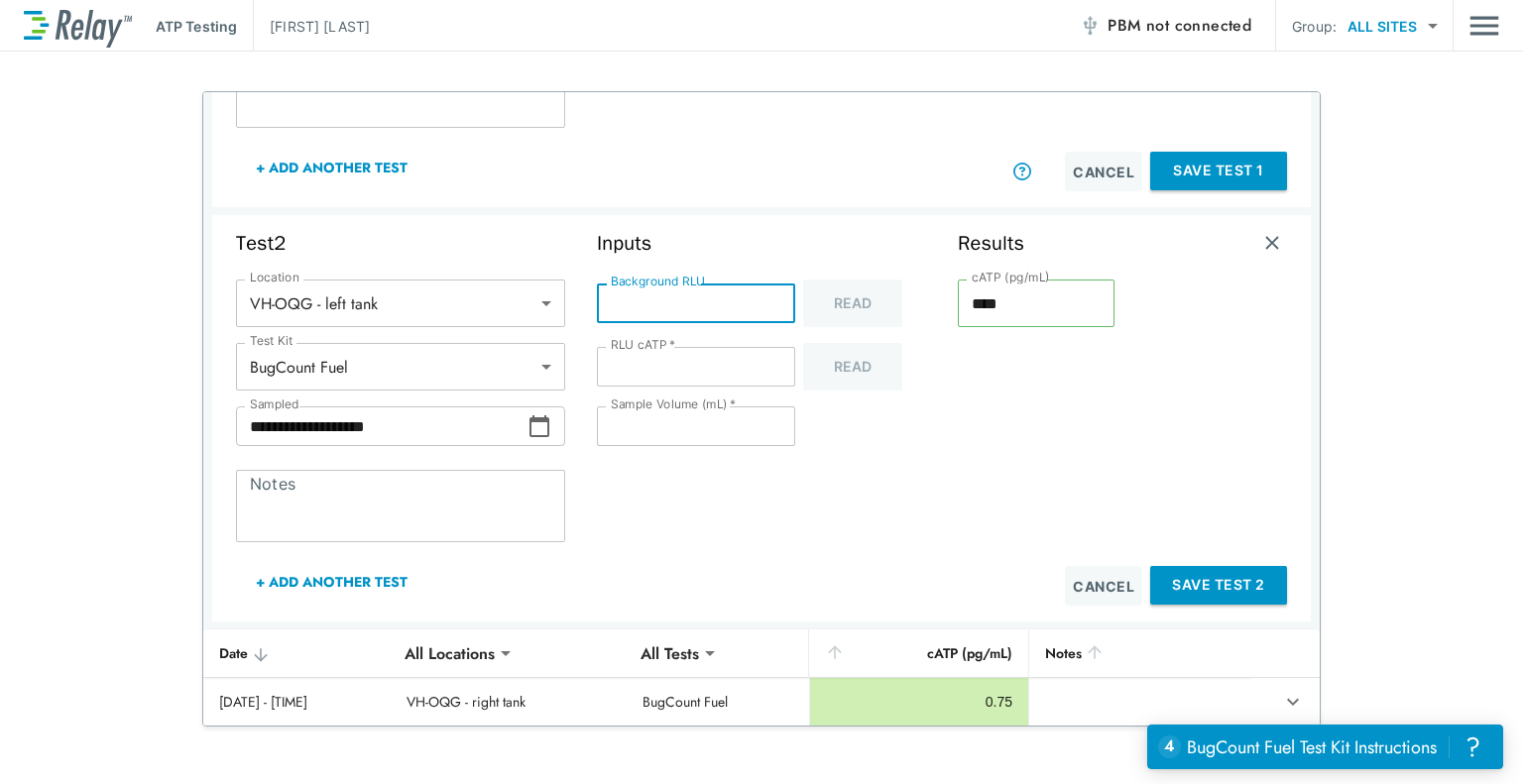 type on "*" 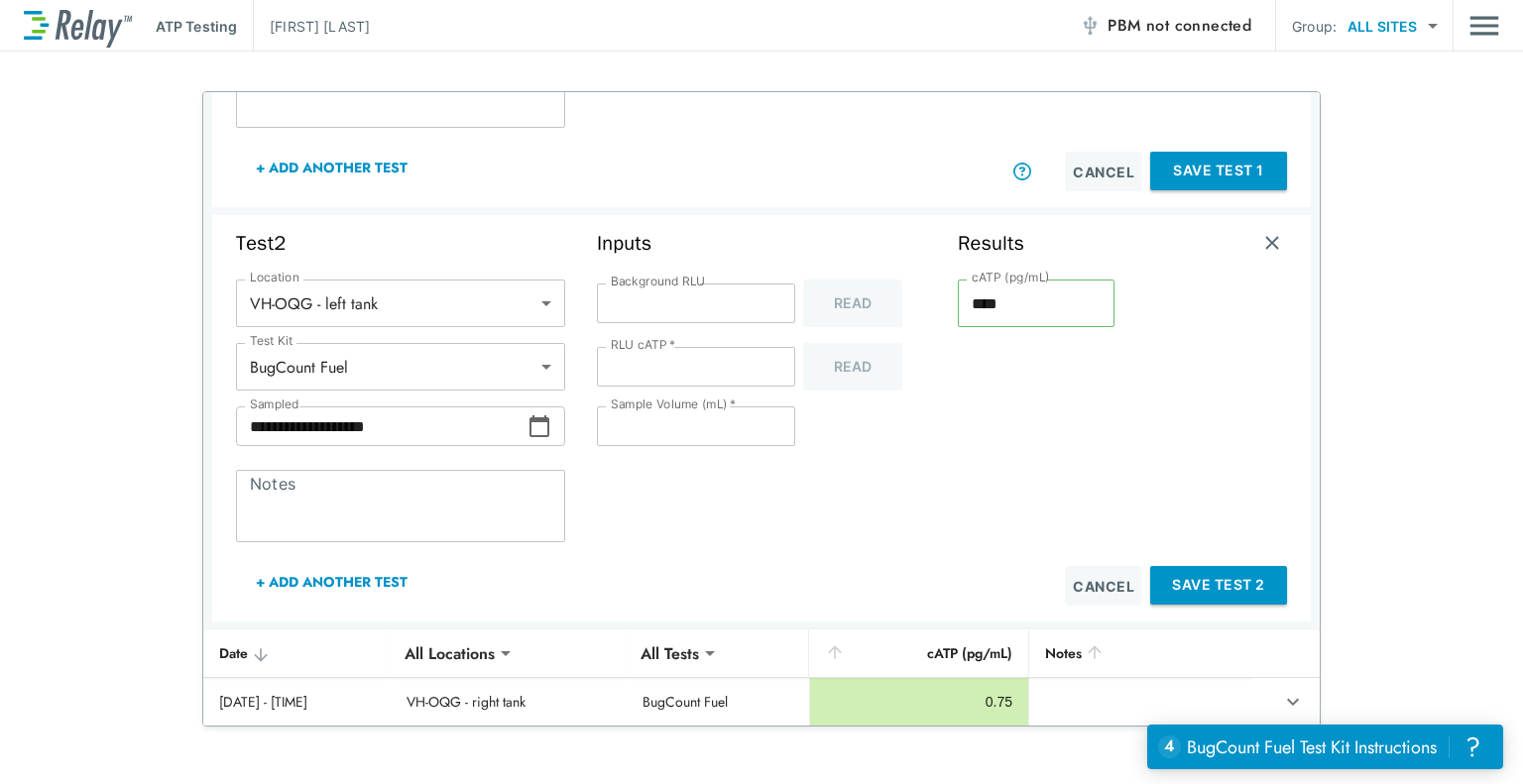 click on "cATP (pg/mL) **** cATP (pg/mL)" at bounding box center [1036, 422] 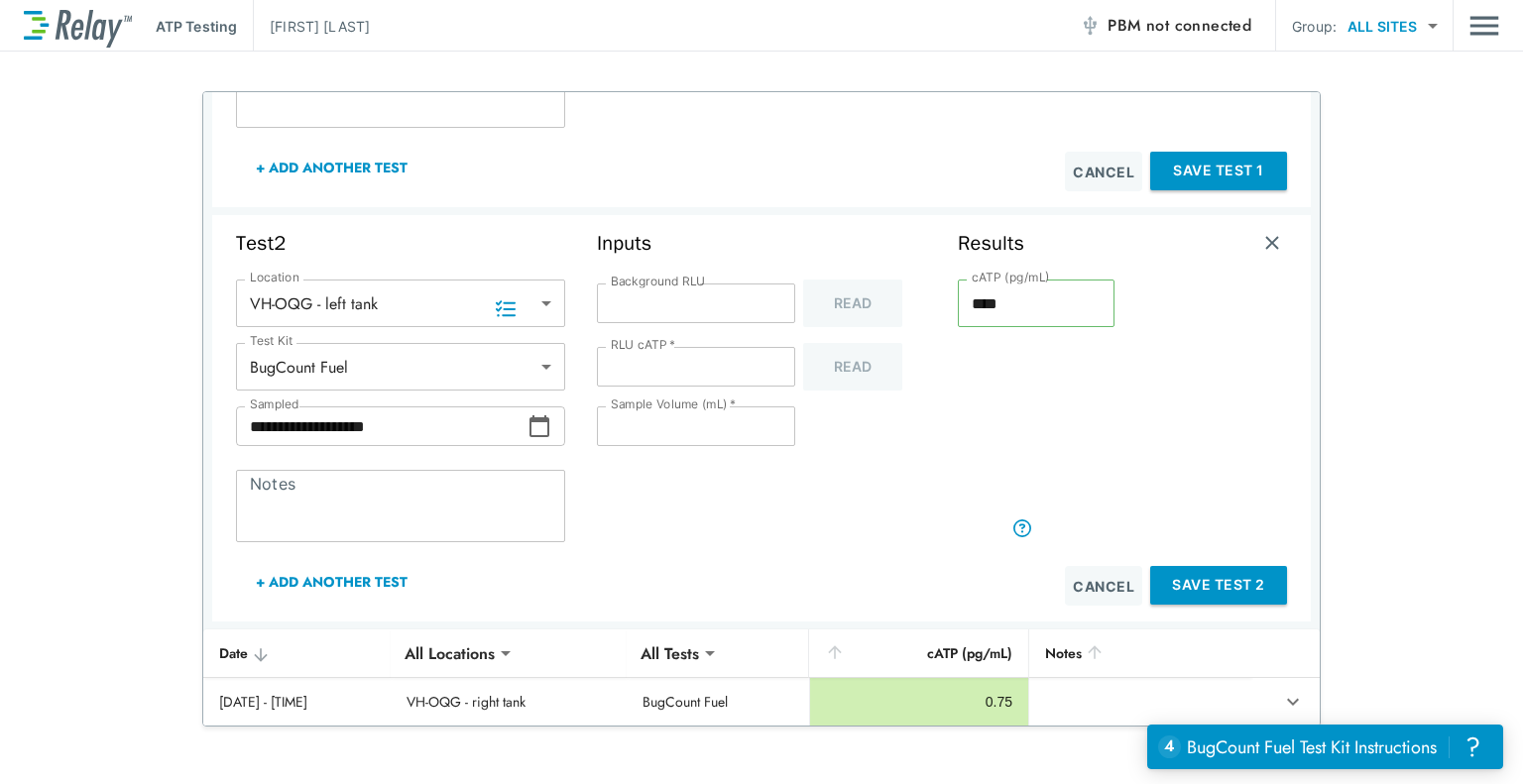 scroll, scrollTop: 99, scrollLeft: 0, axis: vertical 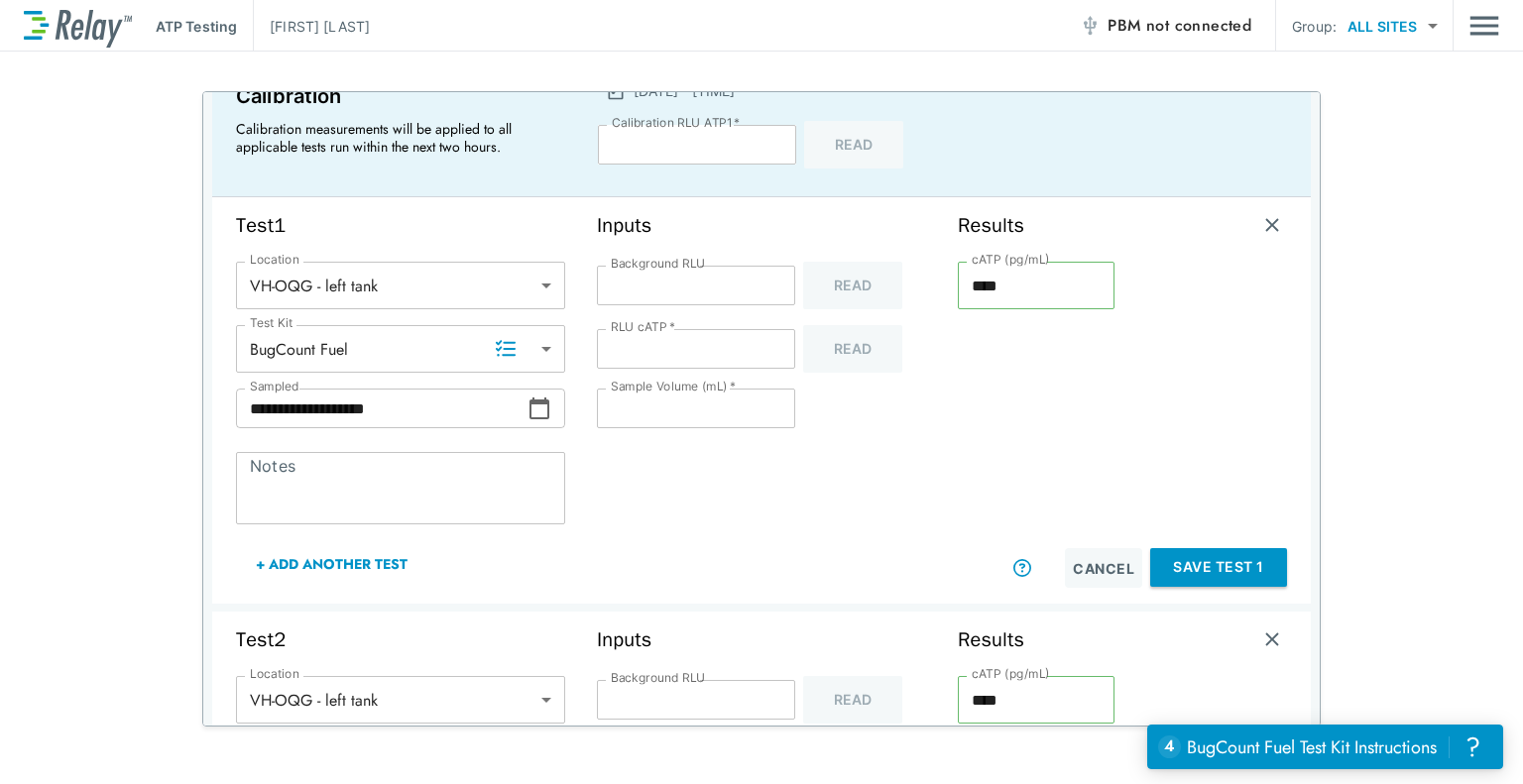 click on "Save Test 1" at bounding box center [1219, 567] 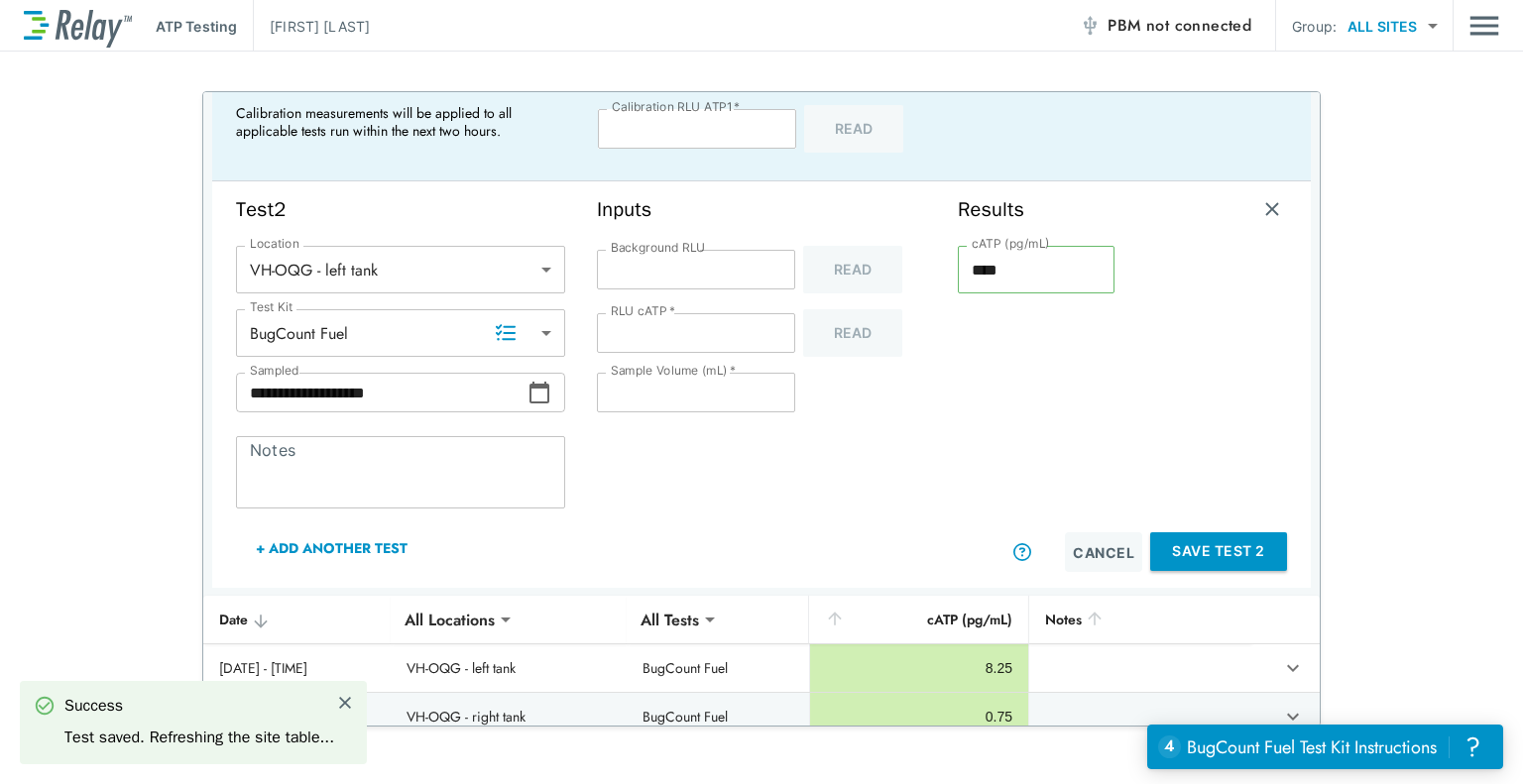 scroll, scrollTop: 178, scrollLeft: 0, axis: vertical 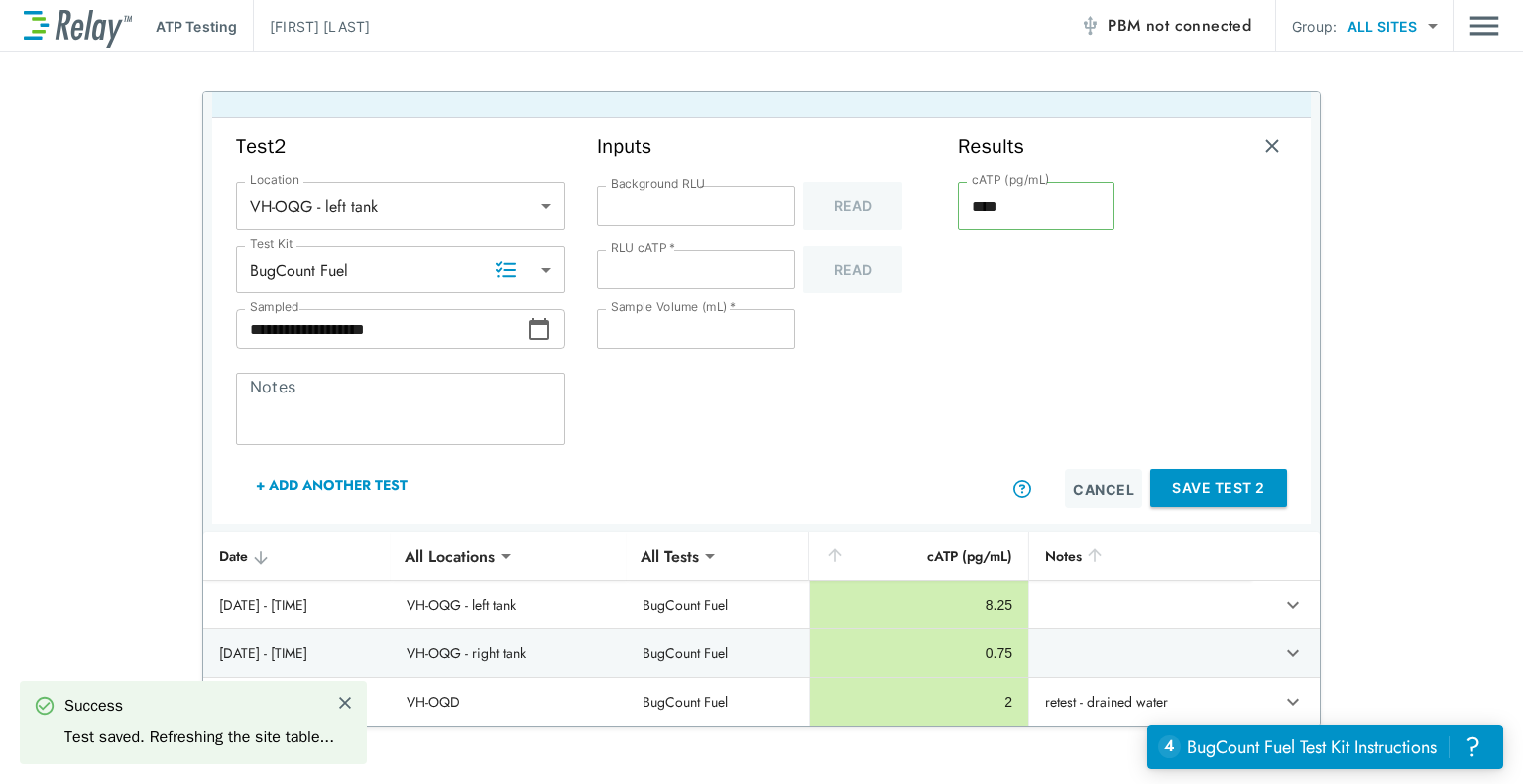 click on "Save Test 2" at bounding box center [1219, 488] 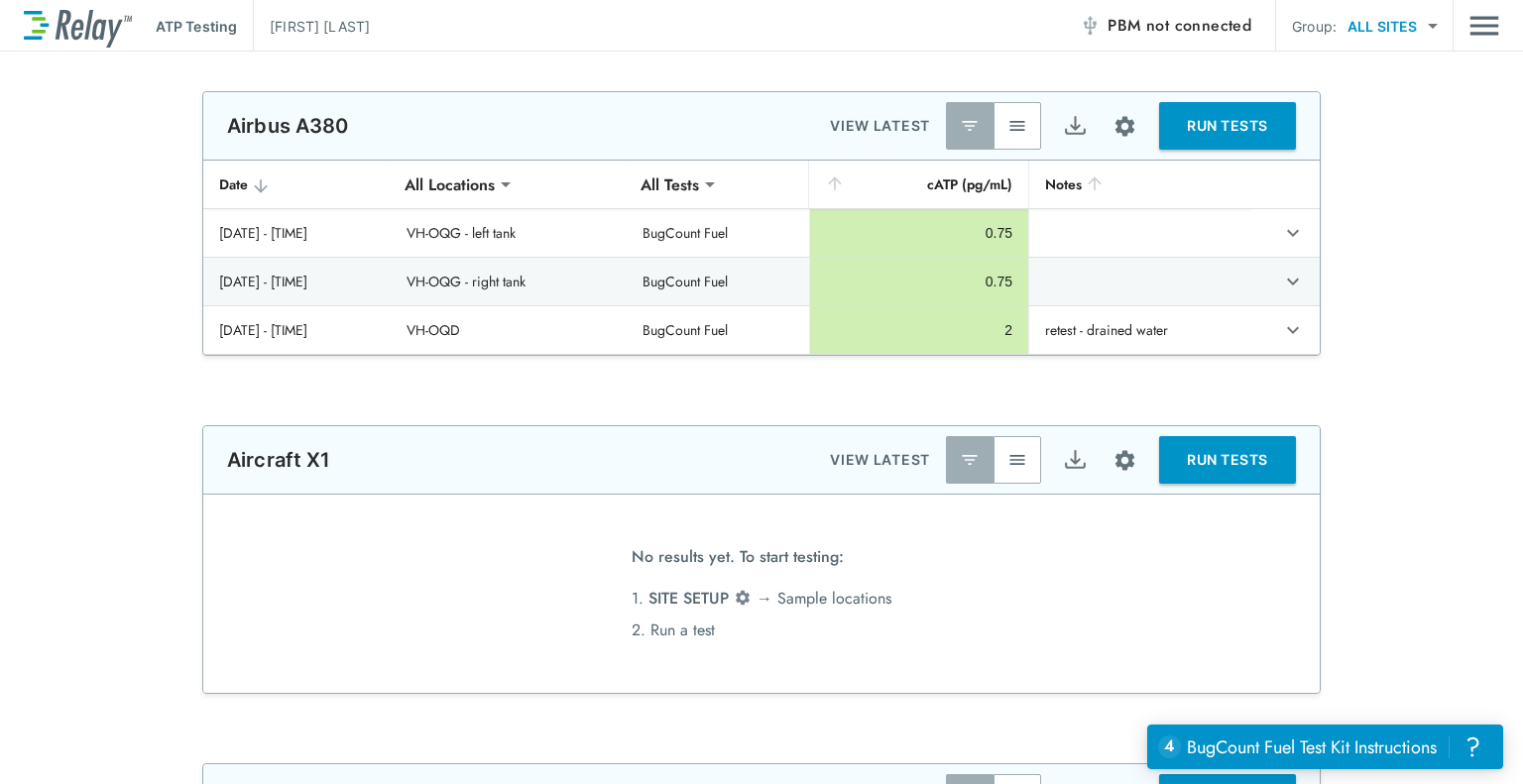 scroll, scrollTop: 0, scrollLeft: 0, axis: both 